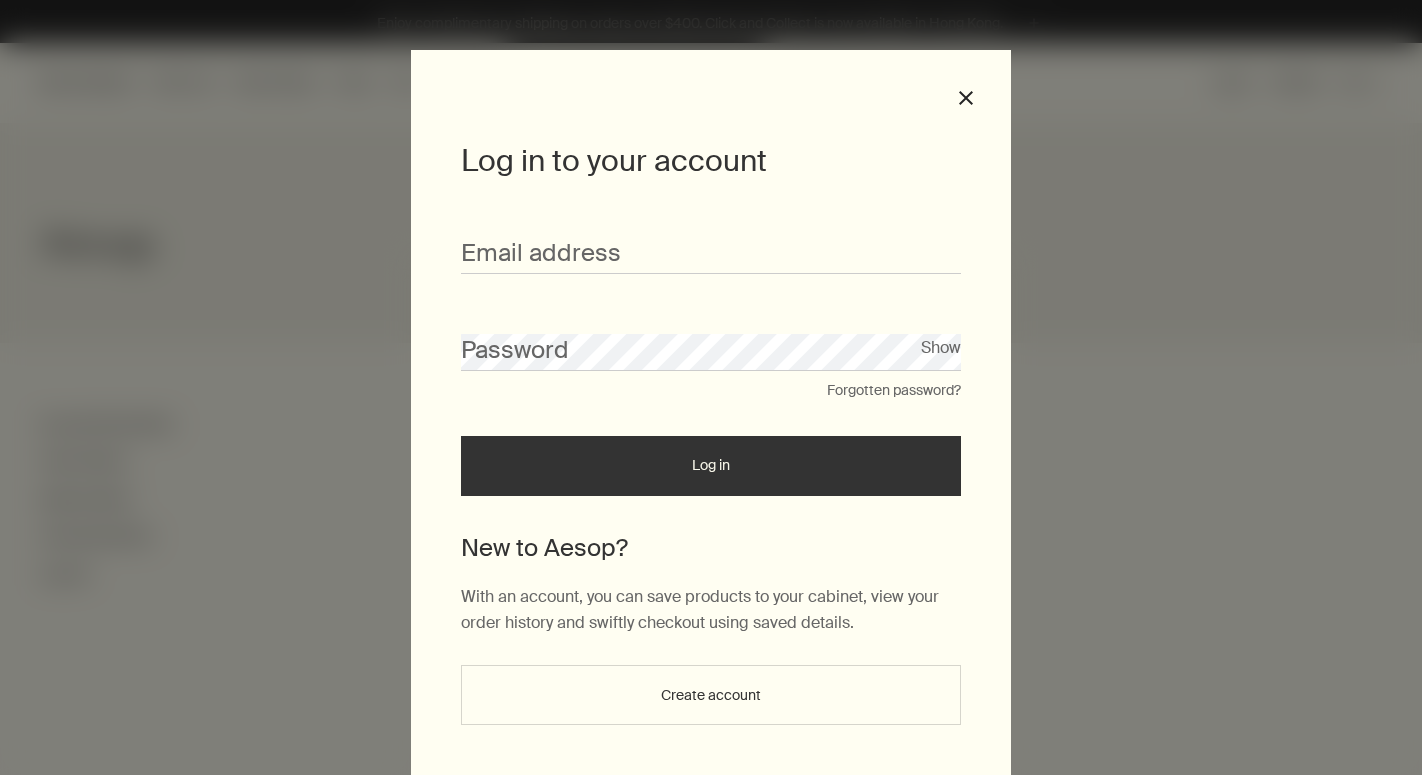scroll, scrollTop: 0, scrollLeft: 0, axis: both 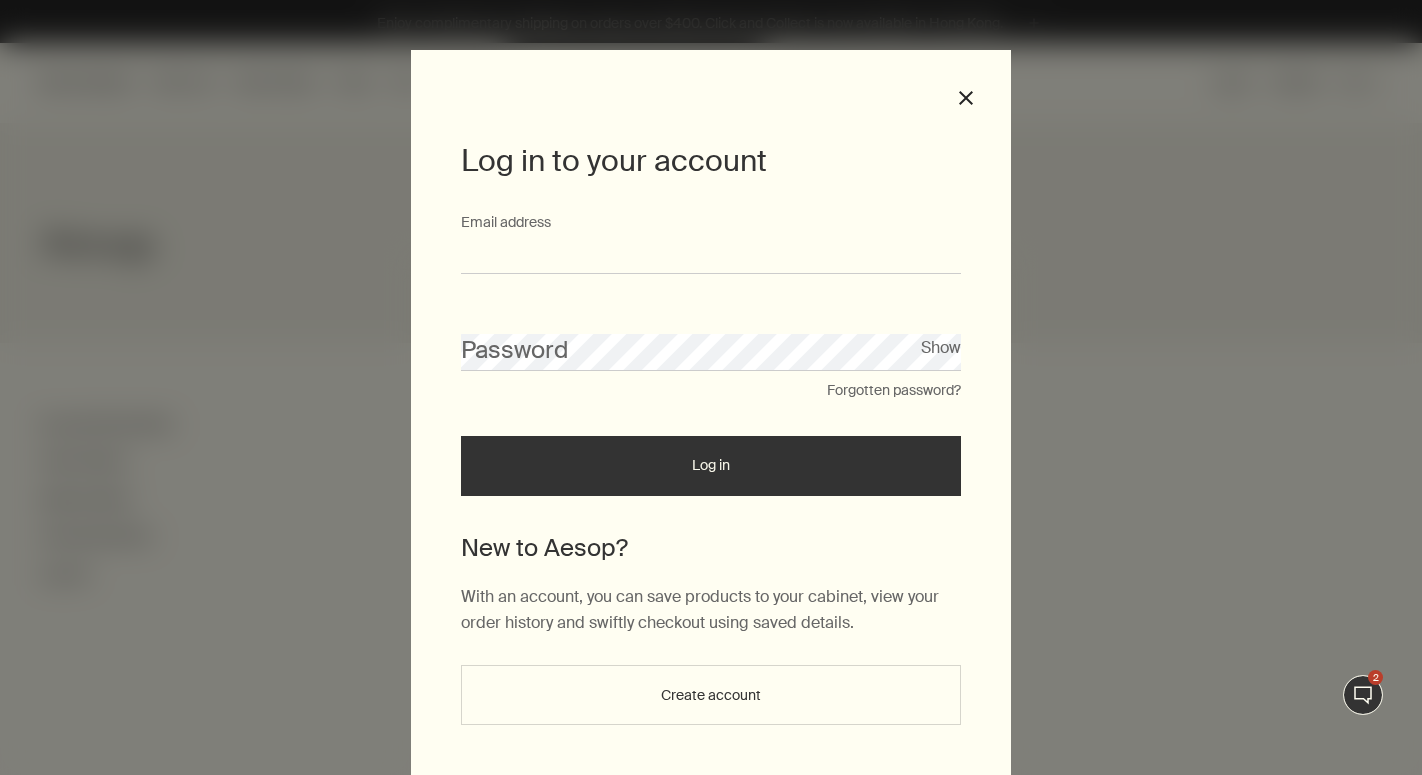 click on "Email address" at bounding box center [711, 255] 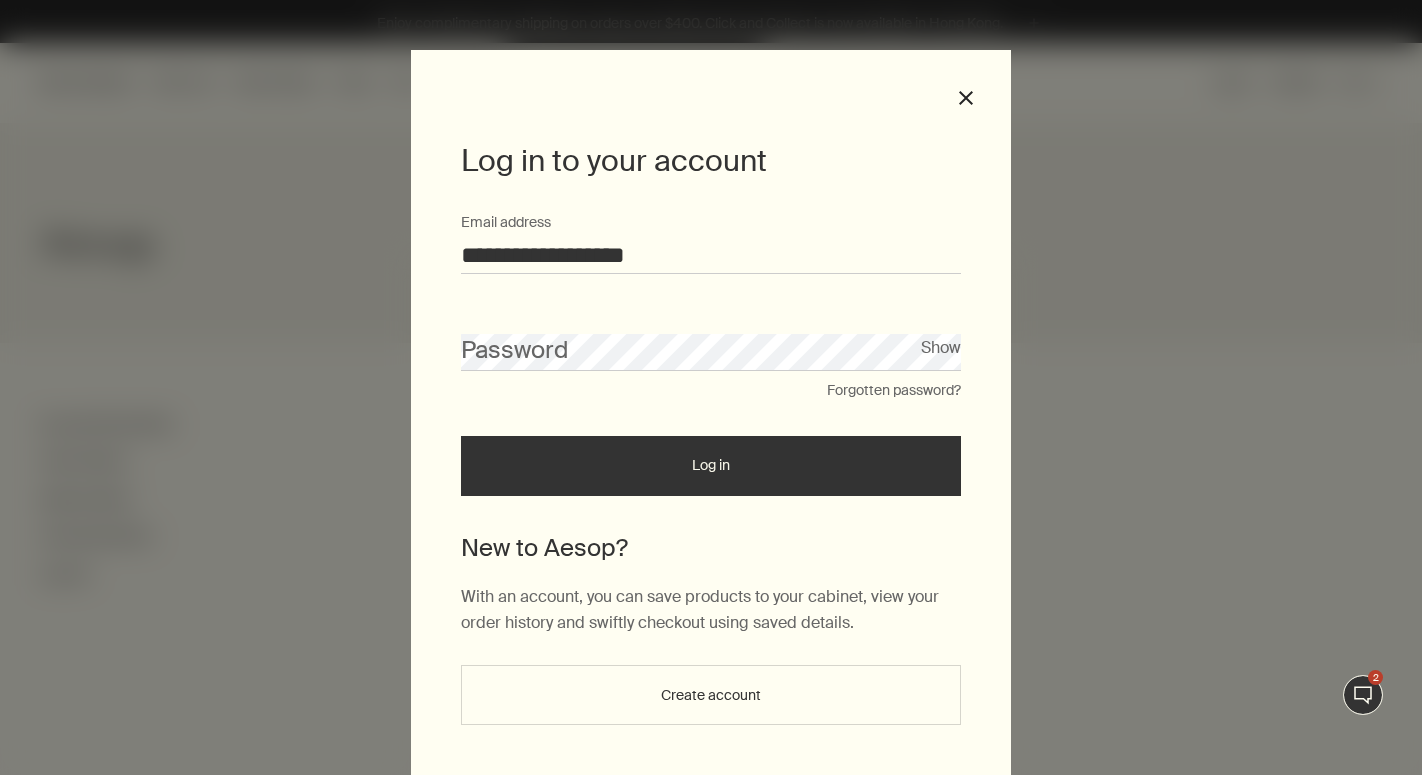 type on "**********" 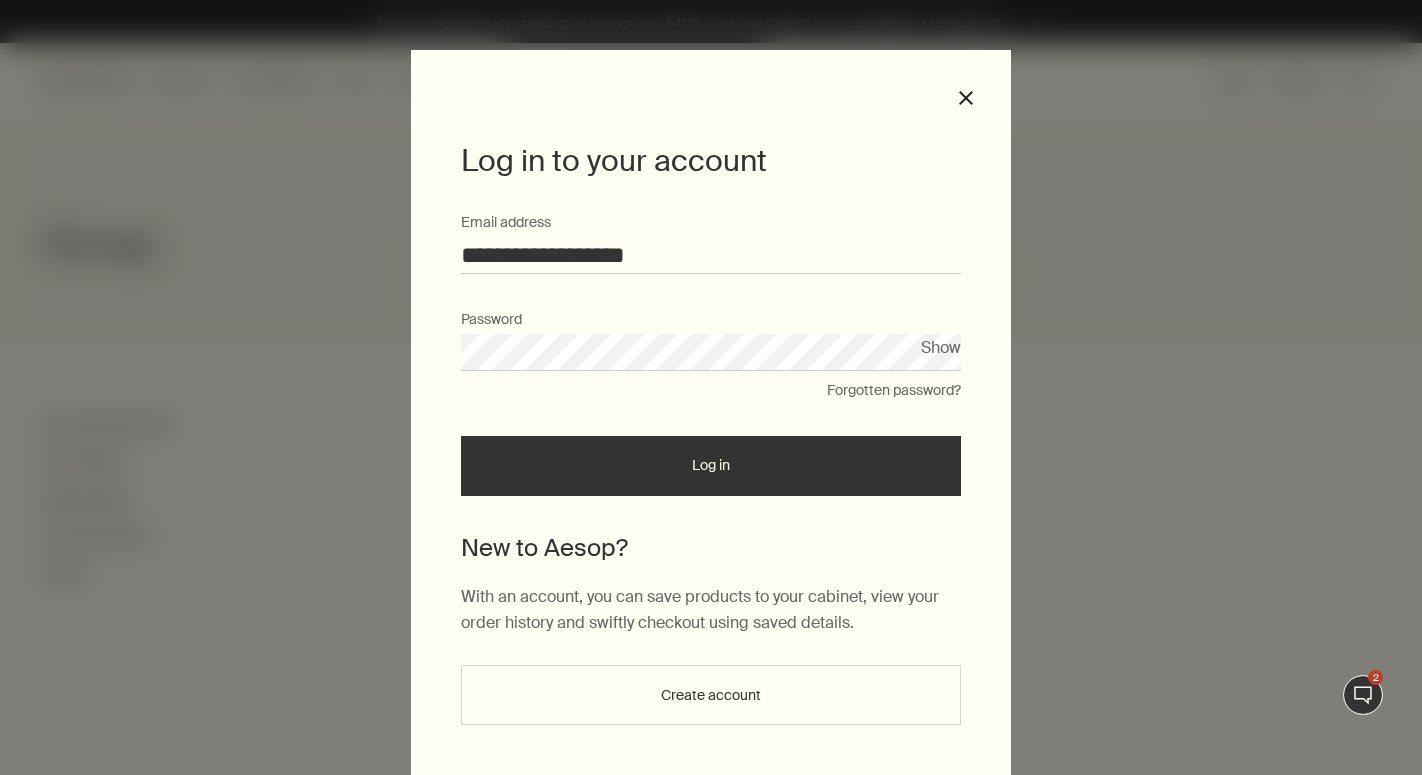 drag, startPoint x: 936, startPoint y: 341, endPoint x: 915, endPoint y: 373, distance: 38.27532 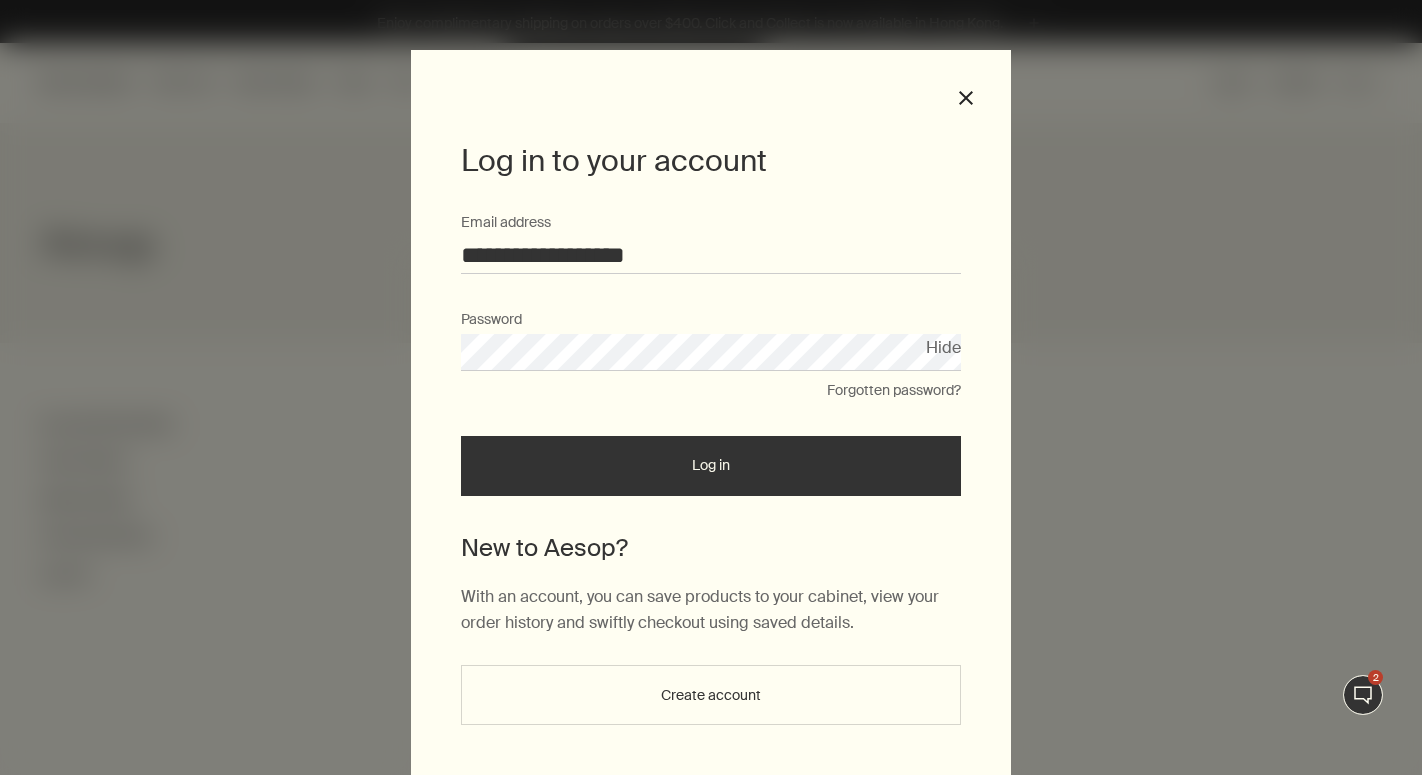 click on "Log in" at bounding box center [711, 466] 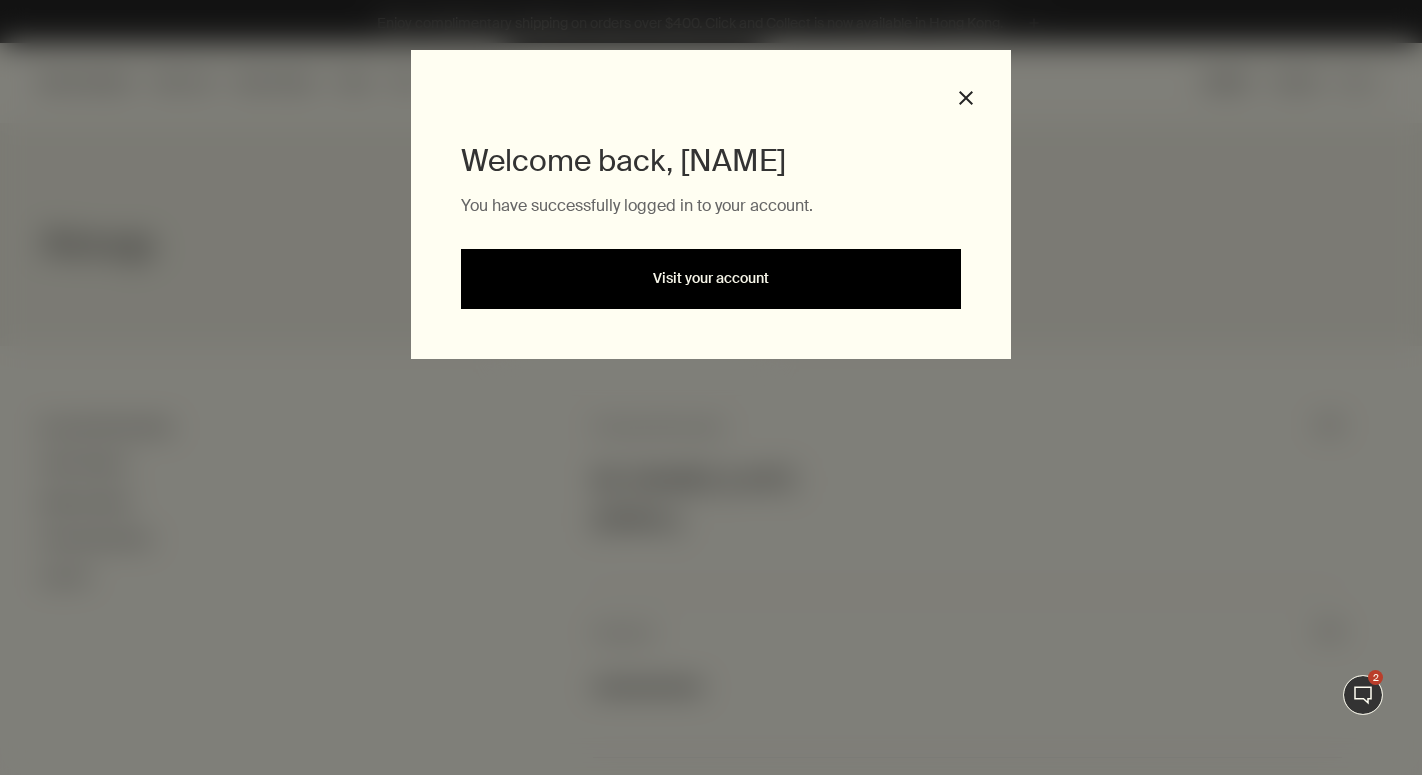 click on "Visit your account" at bounding box center (711, 279) 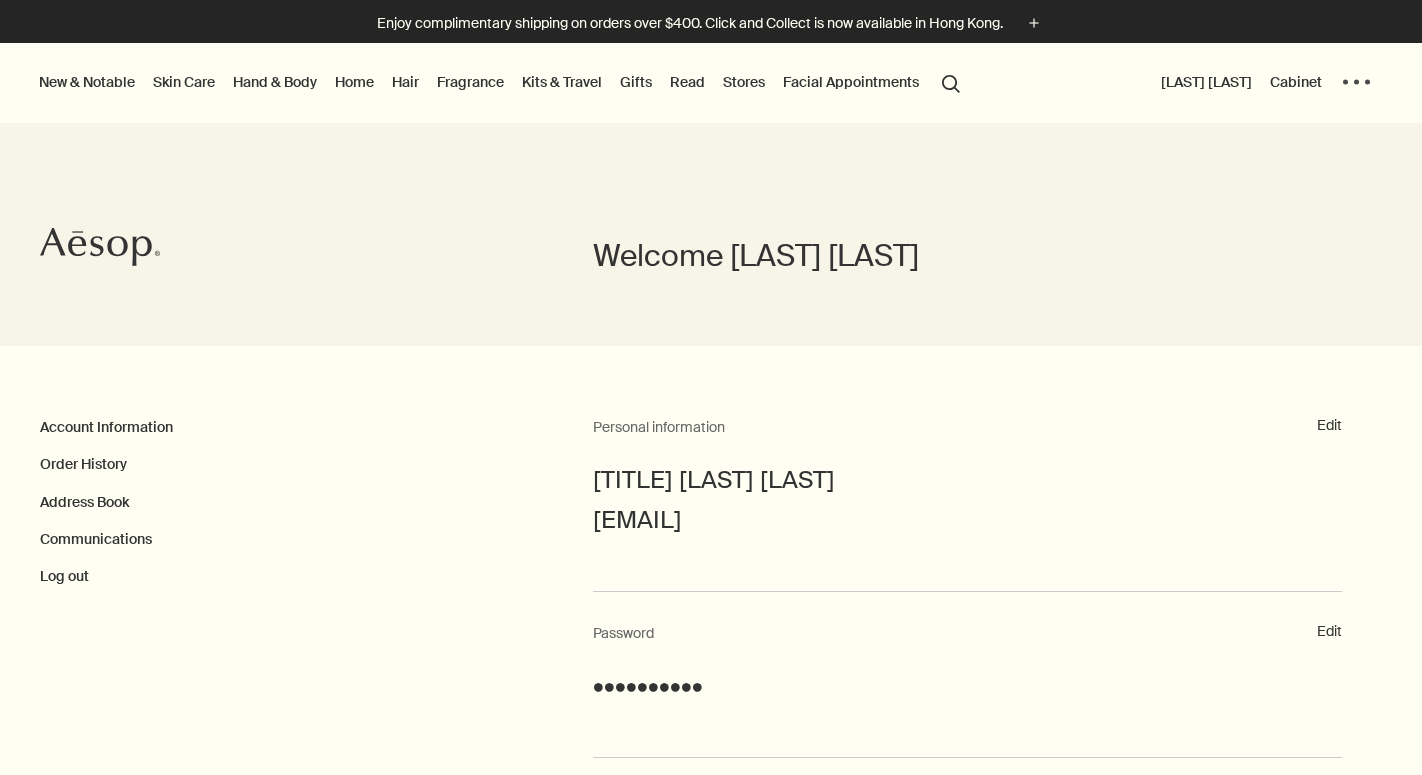 scroll, scrollTop: 0, scrollLeft: 0, axis: both 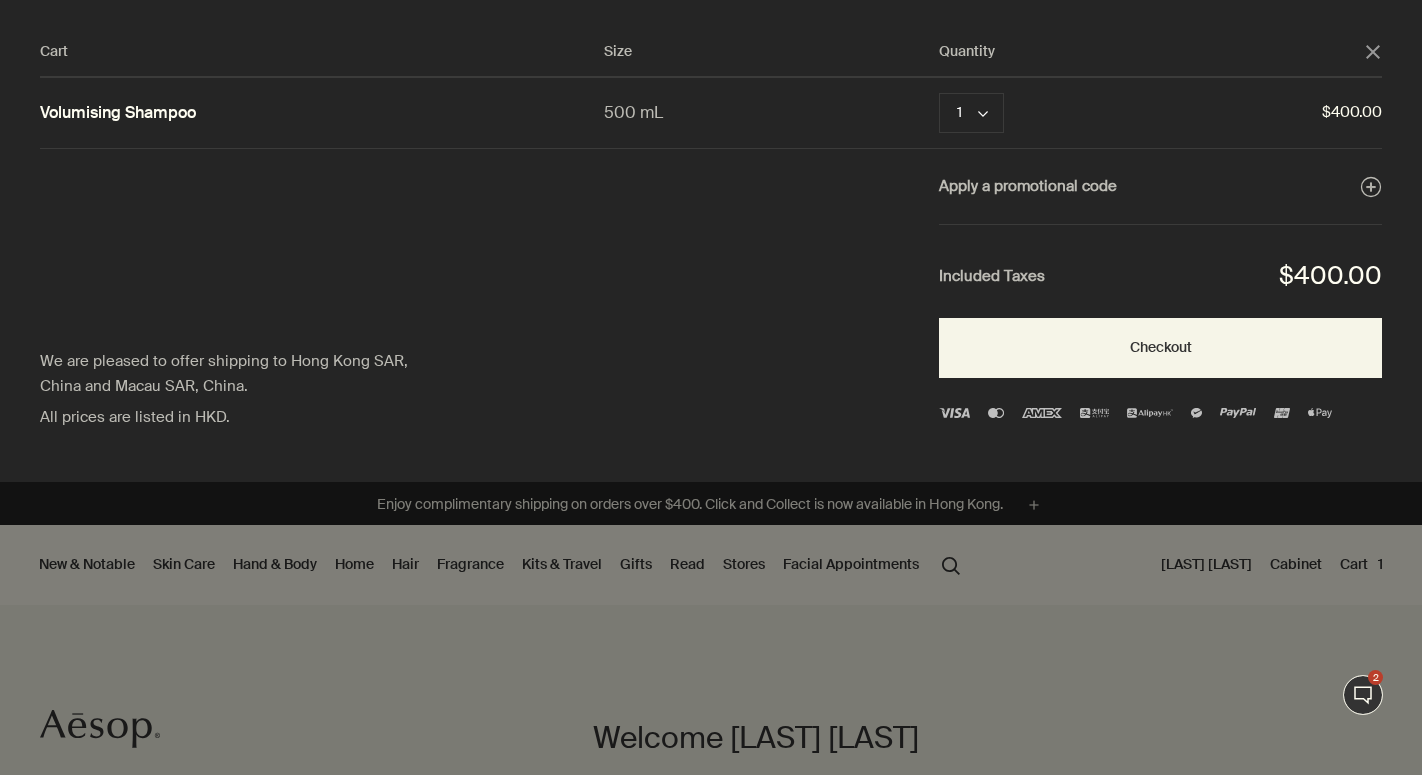 click at bounding box center [1373, 52] 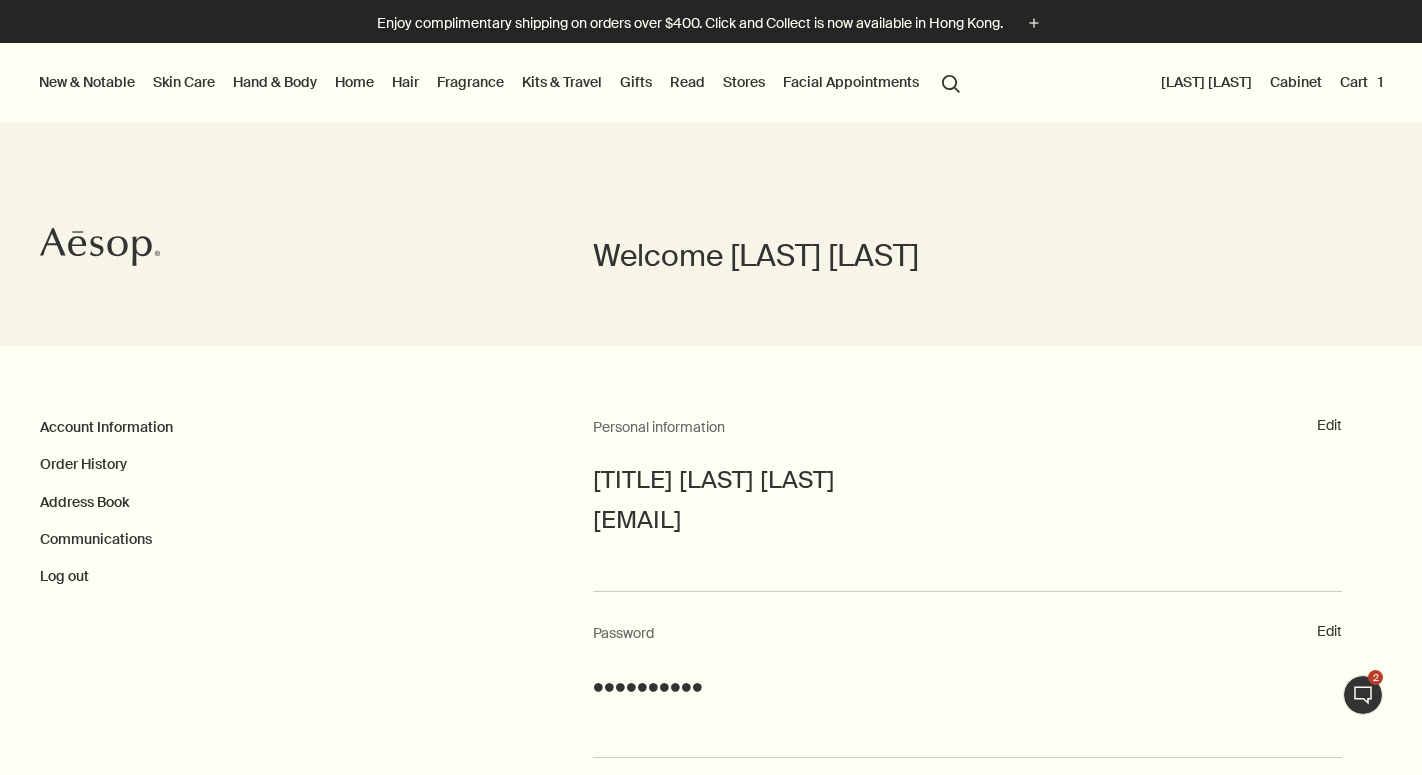 click on "Hair" at bounding box center [405, 82] 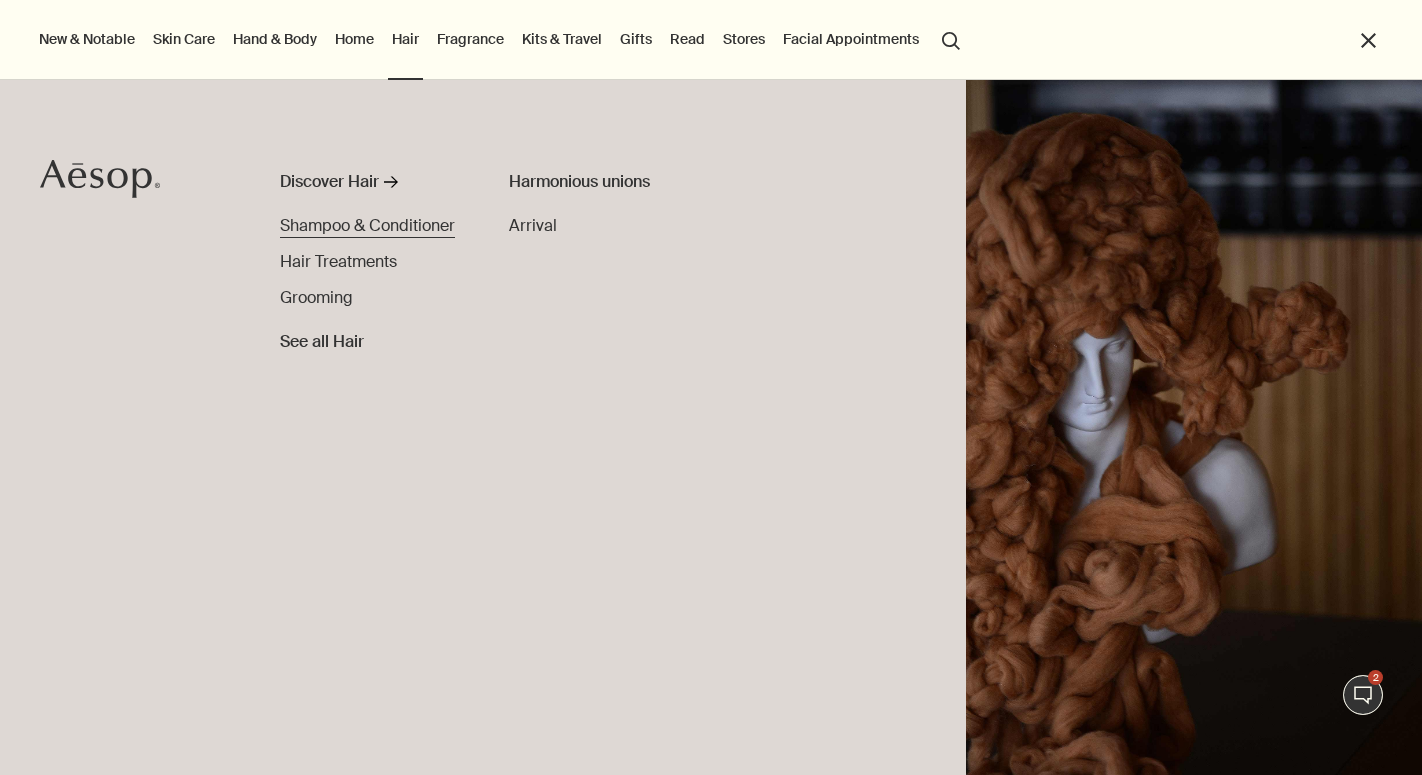click on "Shampoo & Conditioner" at bounding box center [367, 225] 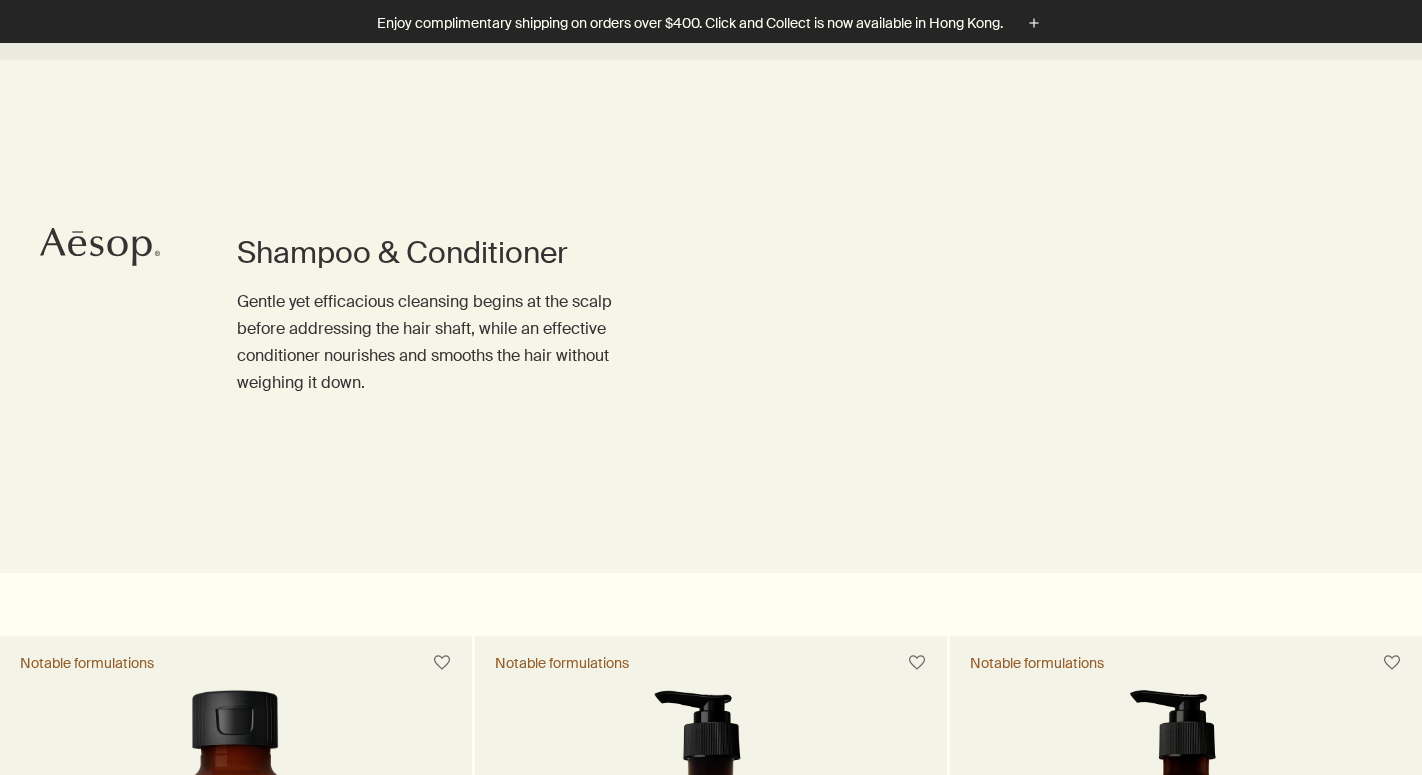 scroll, scrollTop: 603, scrollLeft: 0, axis: vertical 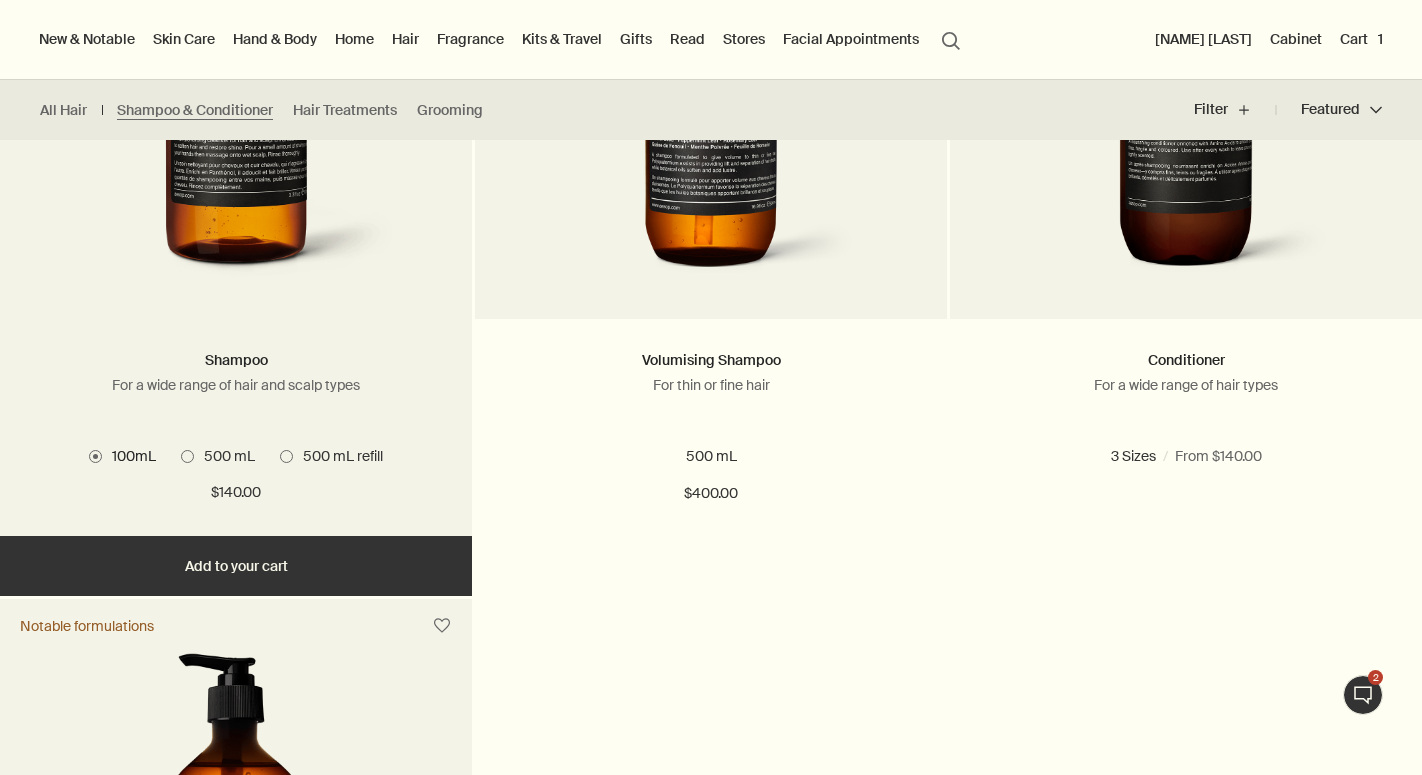 click at bounding box center (286, 456) 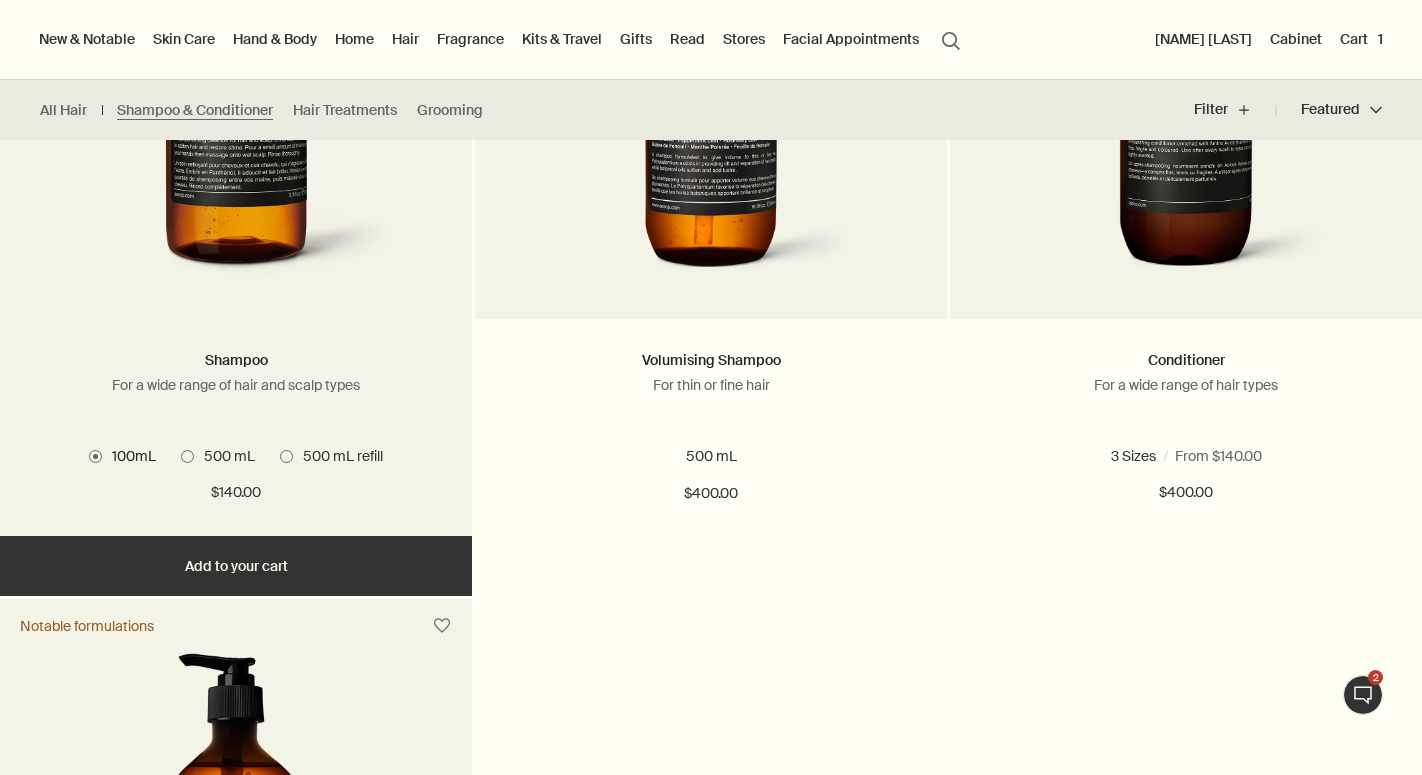 click on "500 mL refill" at bounding box center (280, 1224) 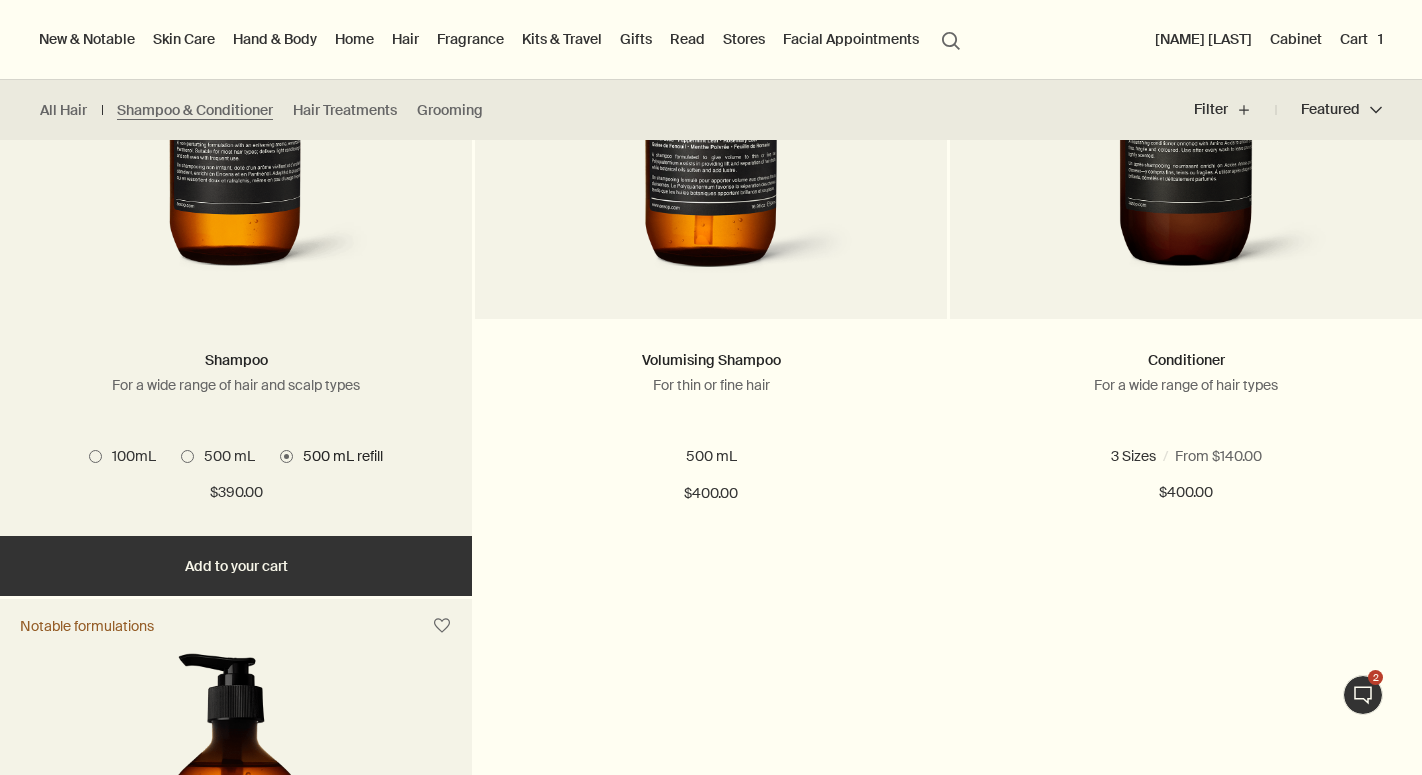 click on "Add Add to your cart" at bounding box center (236, 566) 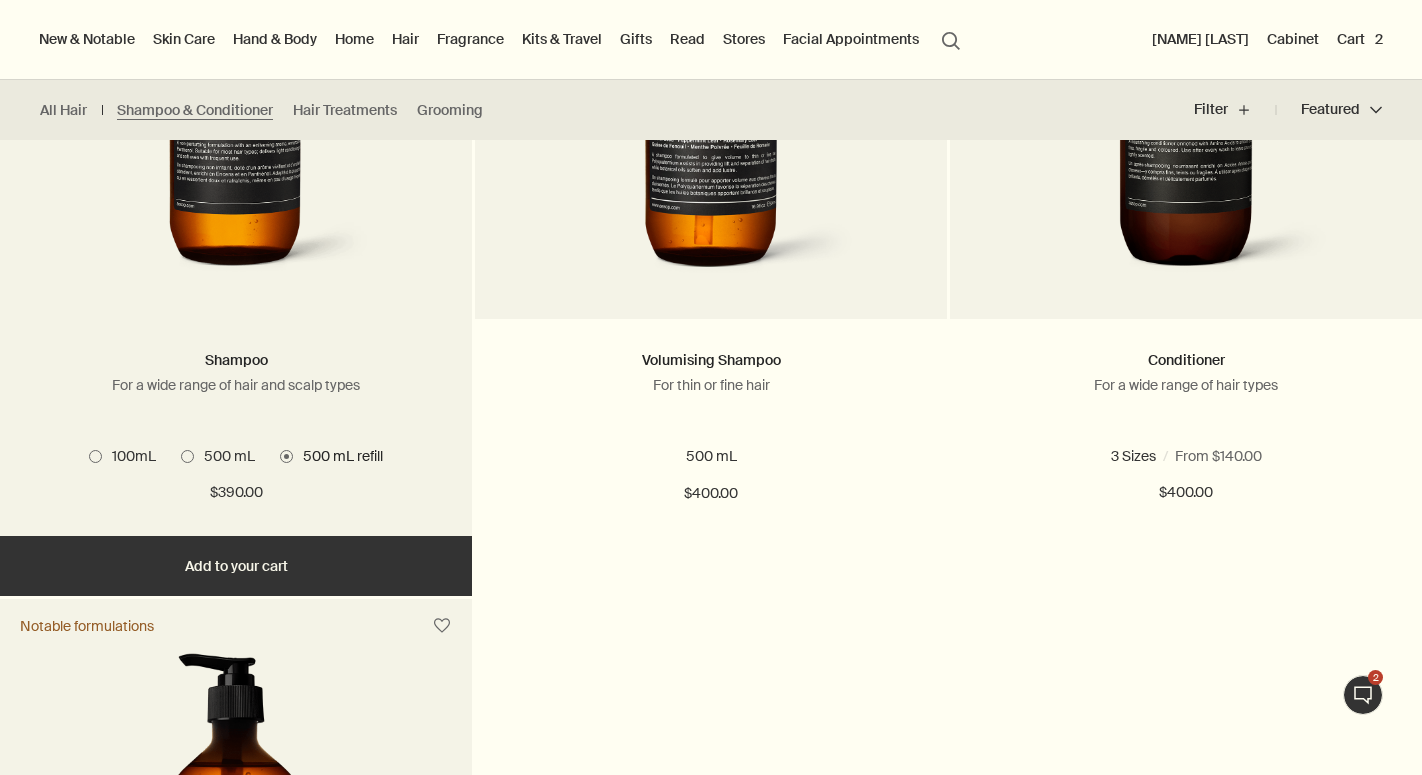 click on "Added Added to your cart Add Add to your cart" at bounding box center [236, 566] 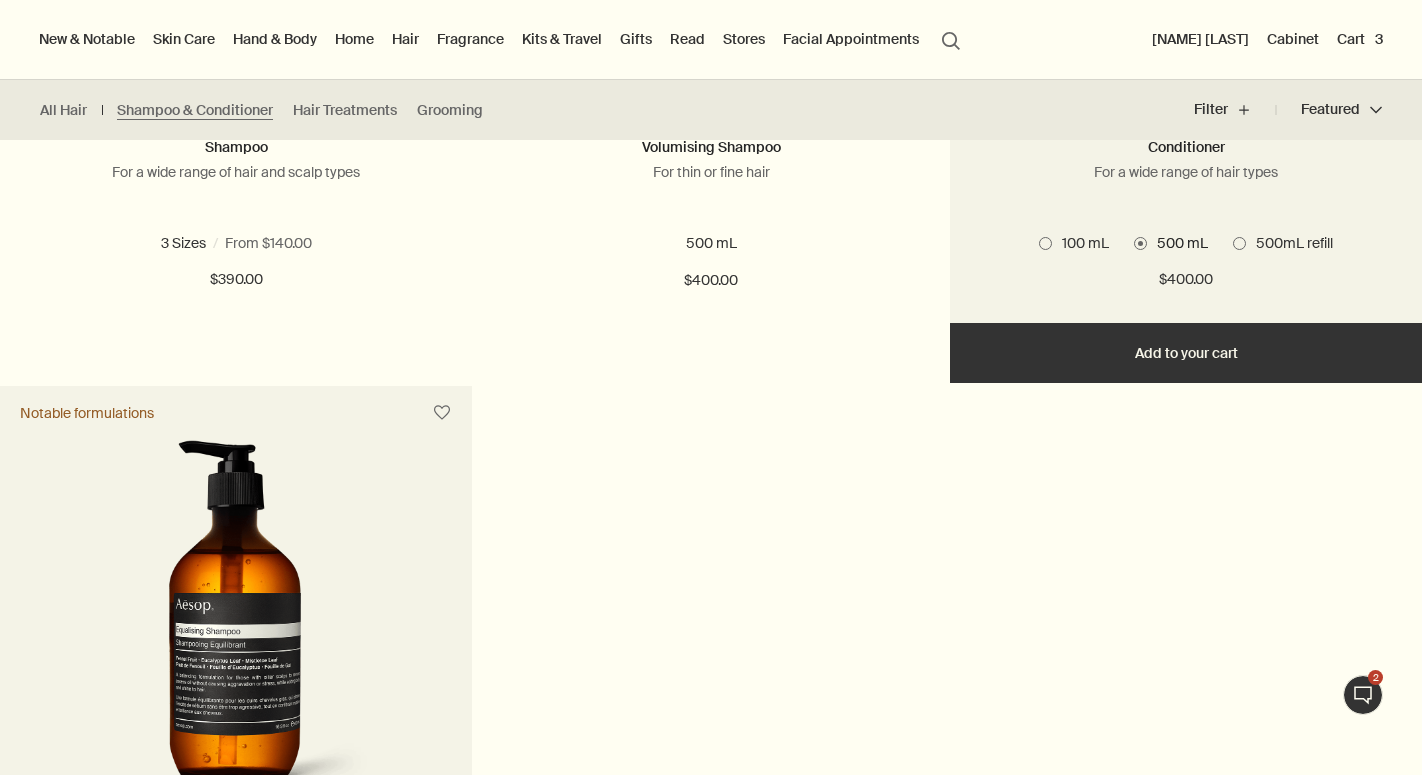 scroll, scrollTop: 954, scrollLeft: 0, axis: vertical 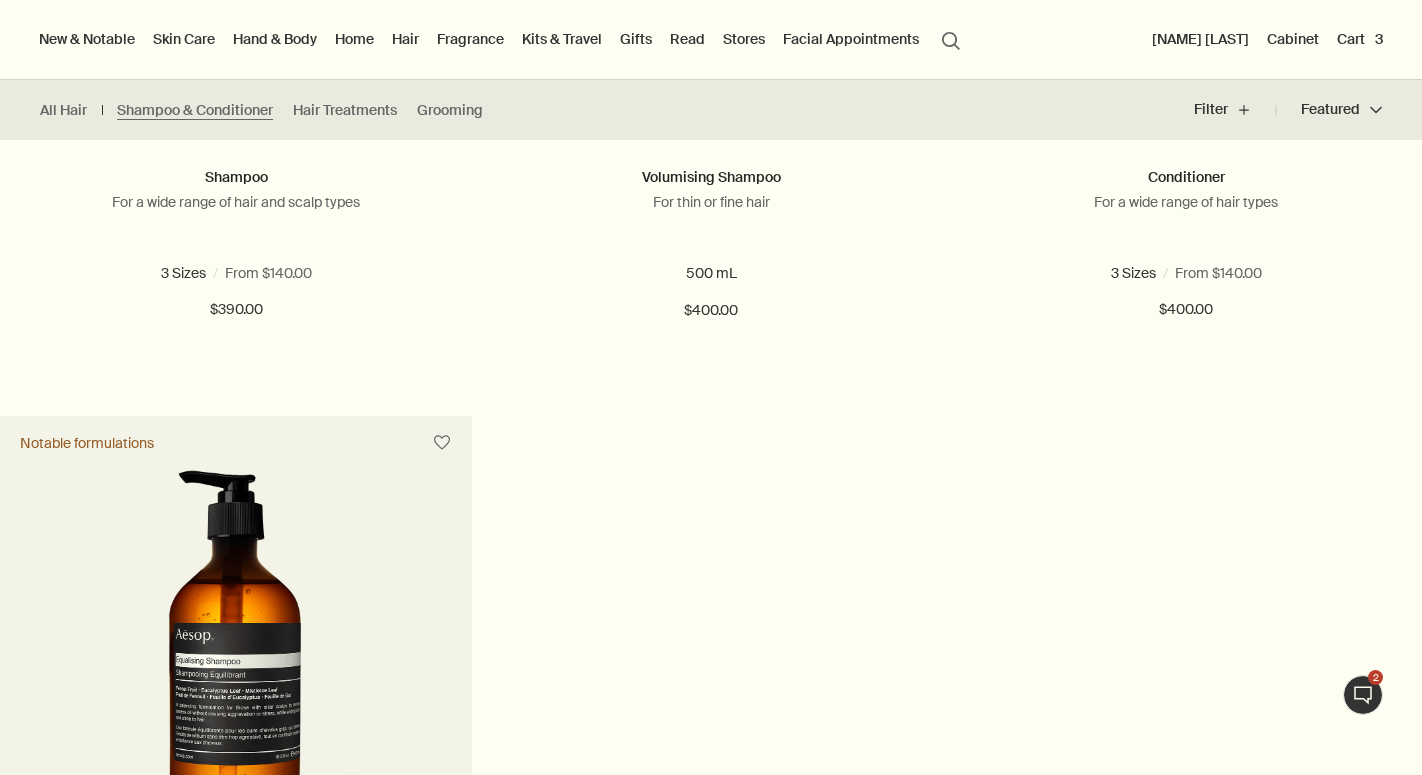 click on "Cart 3" at bounding box center [1360, 39] 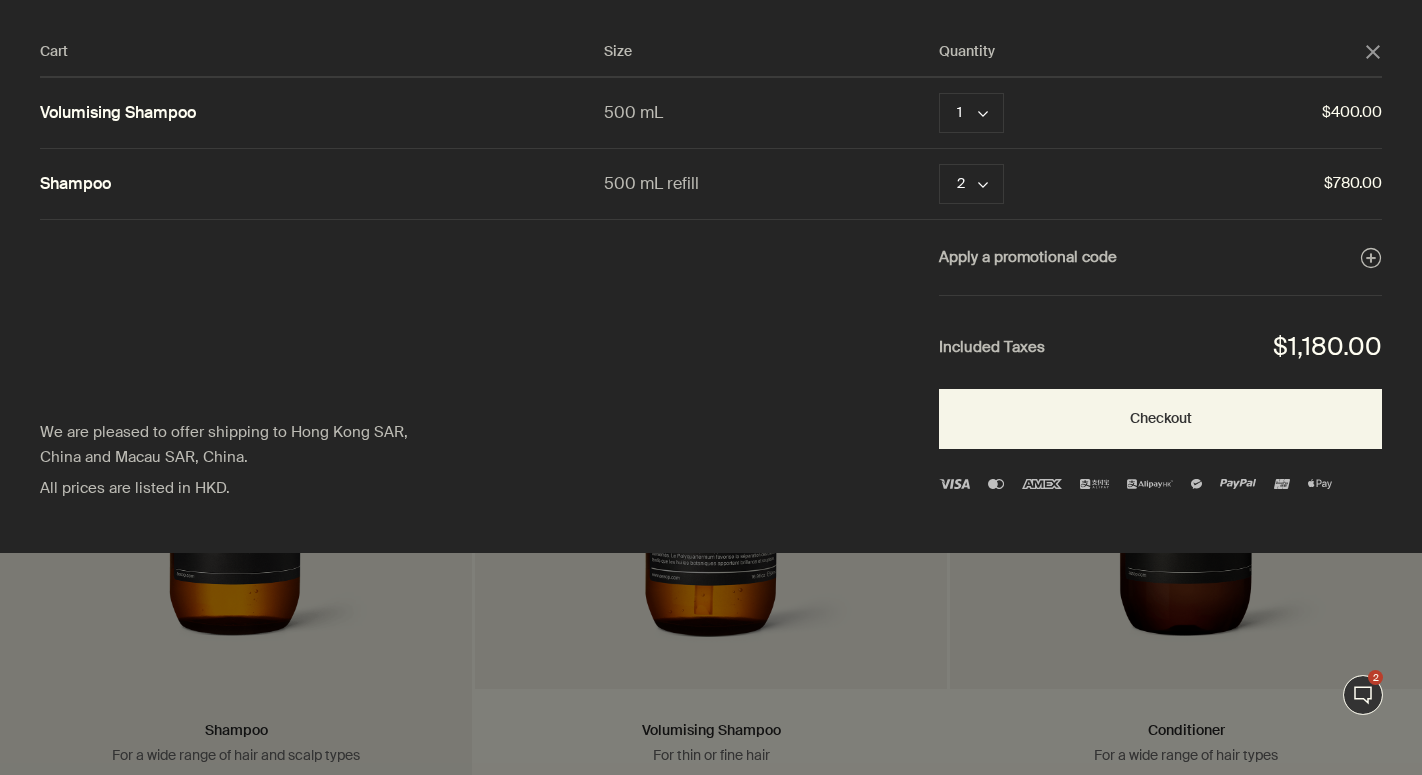 click at bounding box center [711, 387] 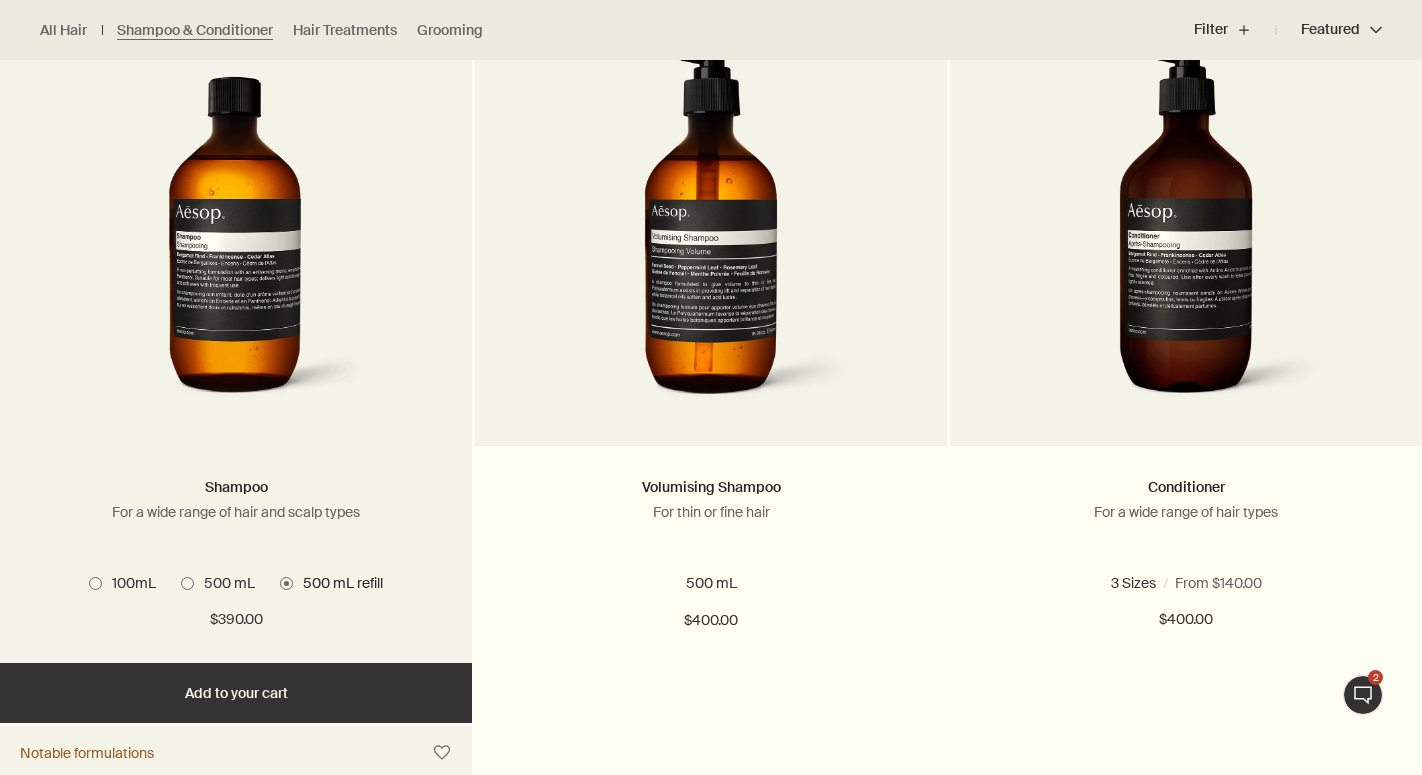 scroll, scrollTop: 648, scrollLeft: 0, axis: vertical 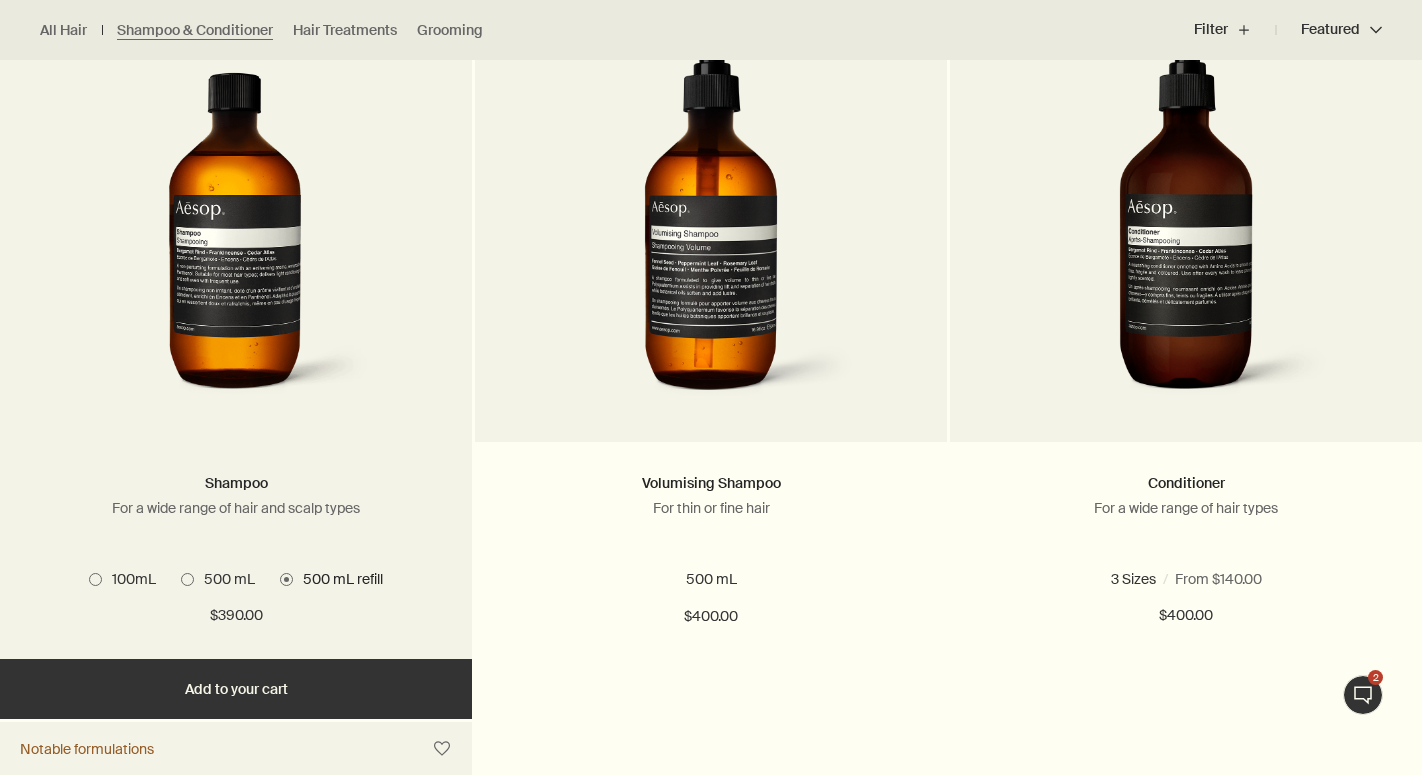 click at bounding box center [187, 579] 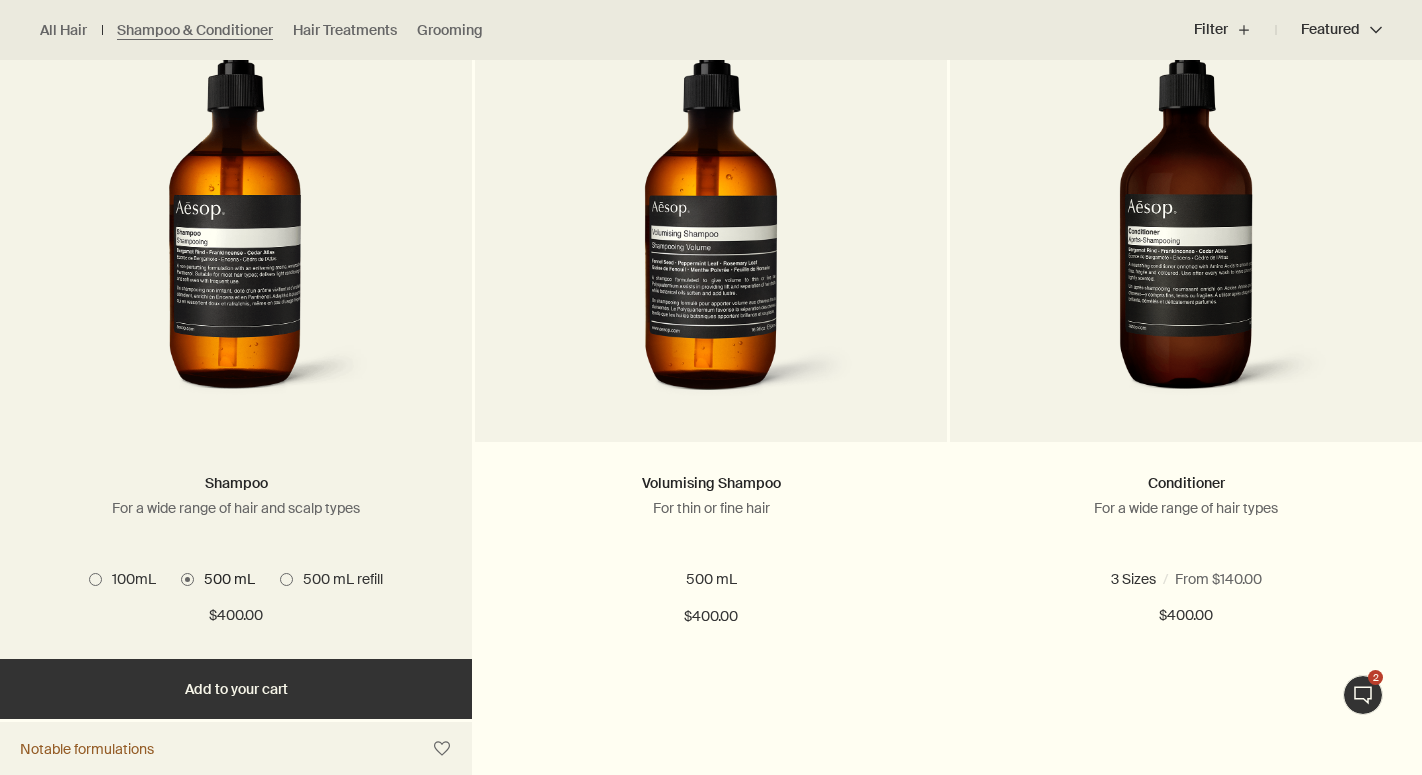 click on "Added Added to your cart Add Add to your cart" at bounding box center (236, 689) 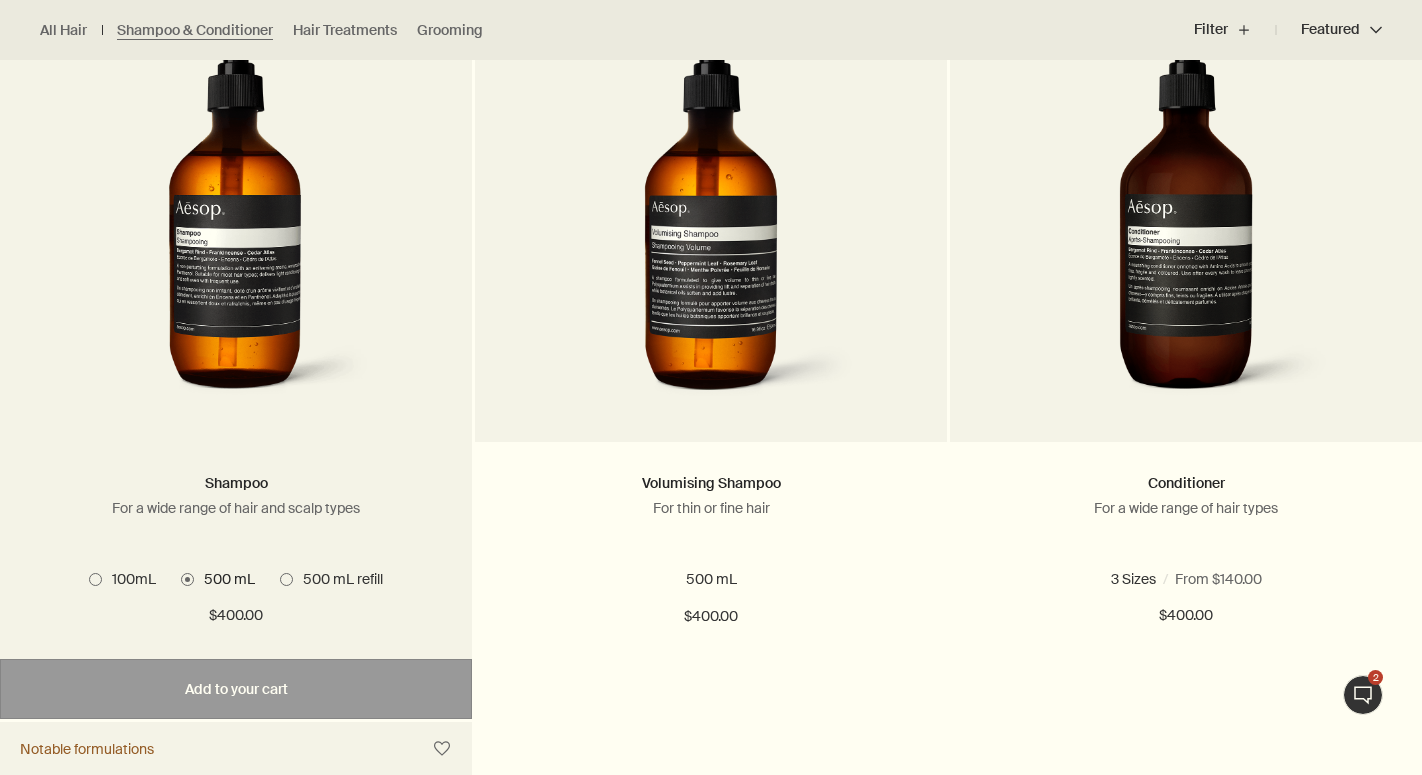 click at bounding box center [187, 579] 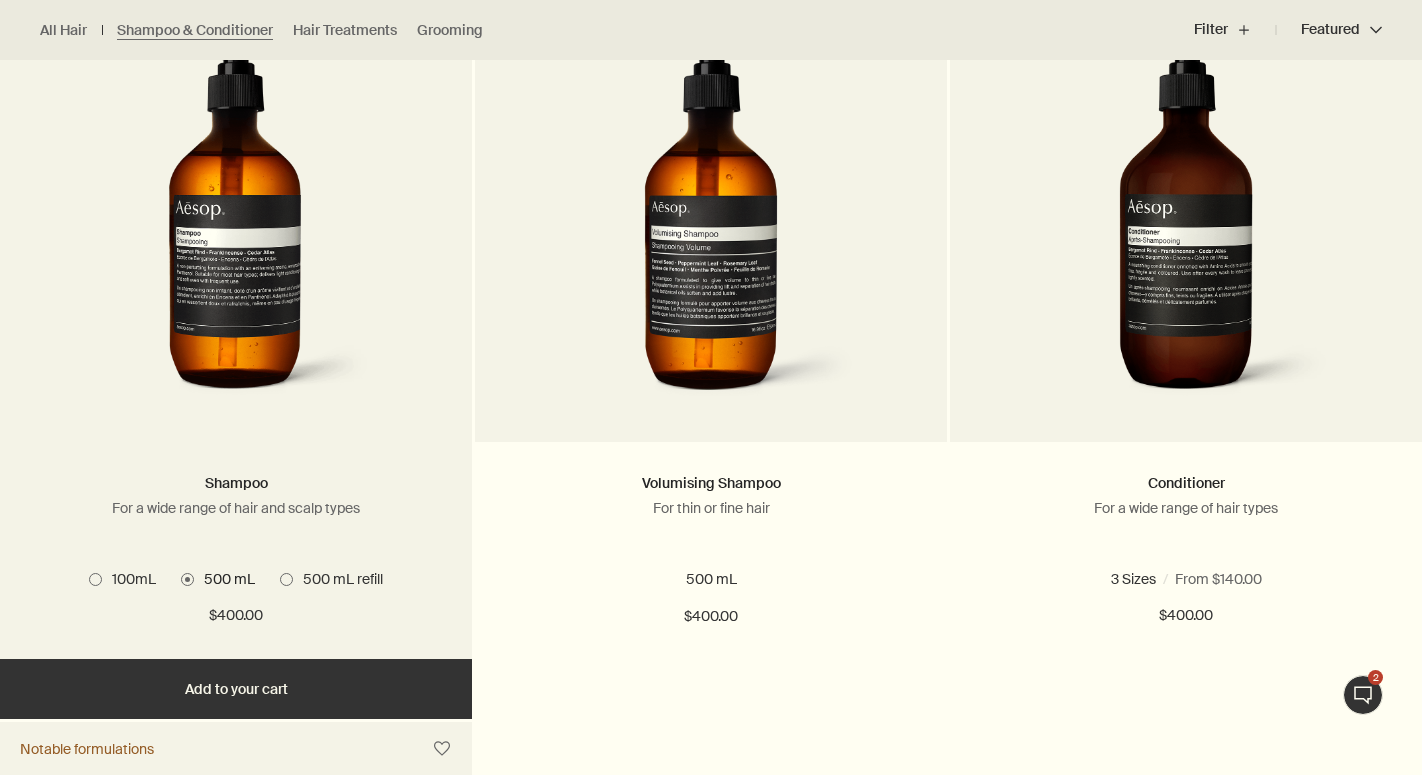 click on "Added Added to your cart Add Add to your cart" at bounding box center [236, 689] 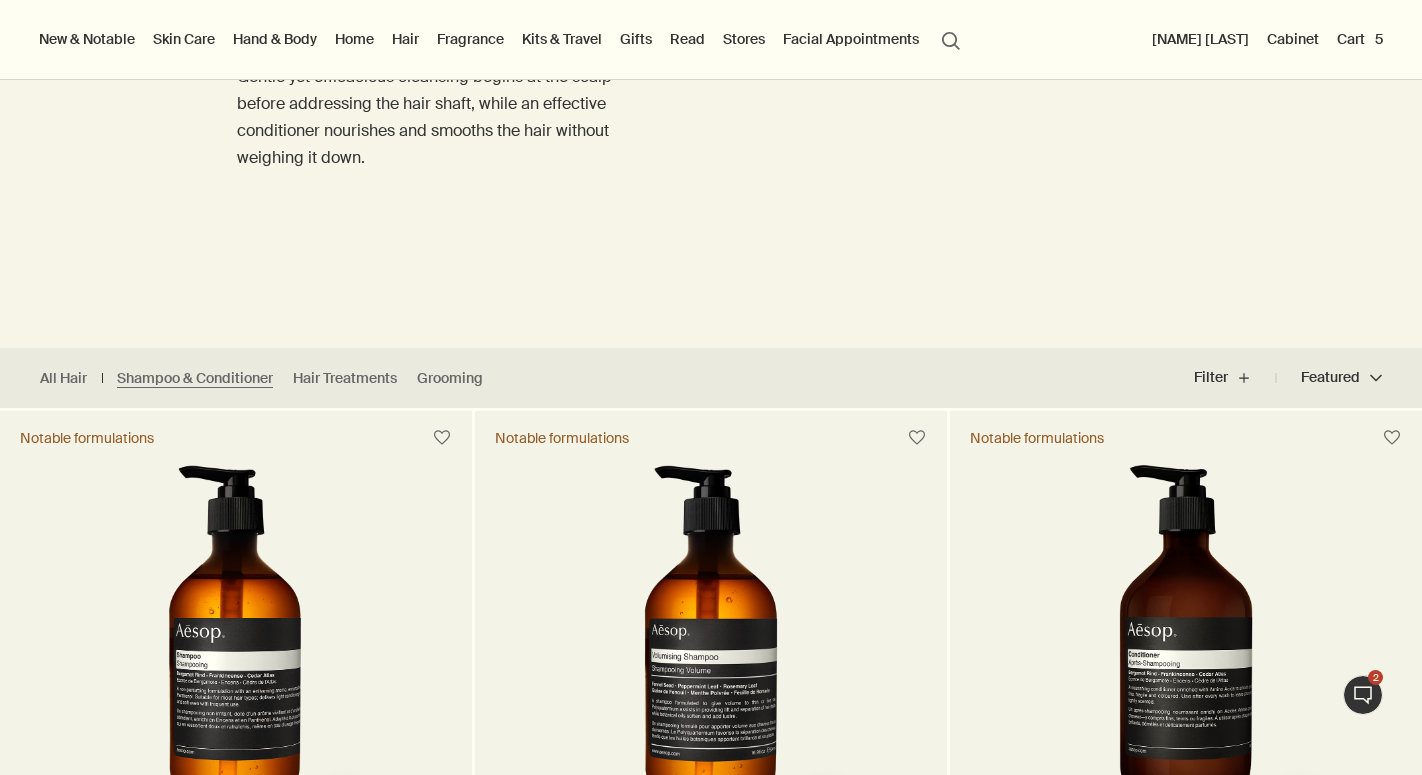scroll, scrollTop: 219, scrollLeft: 0, axis: vertical 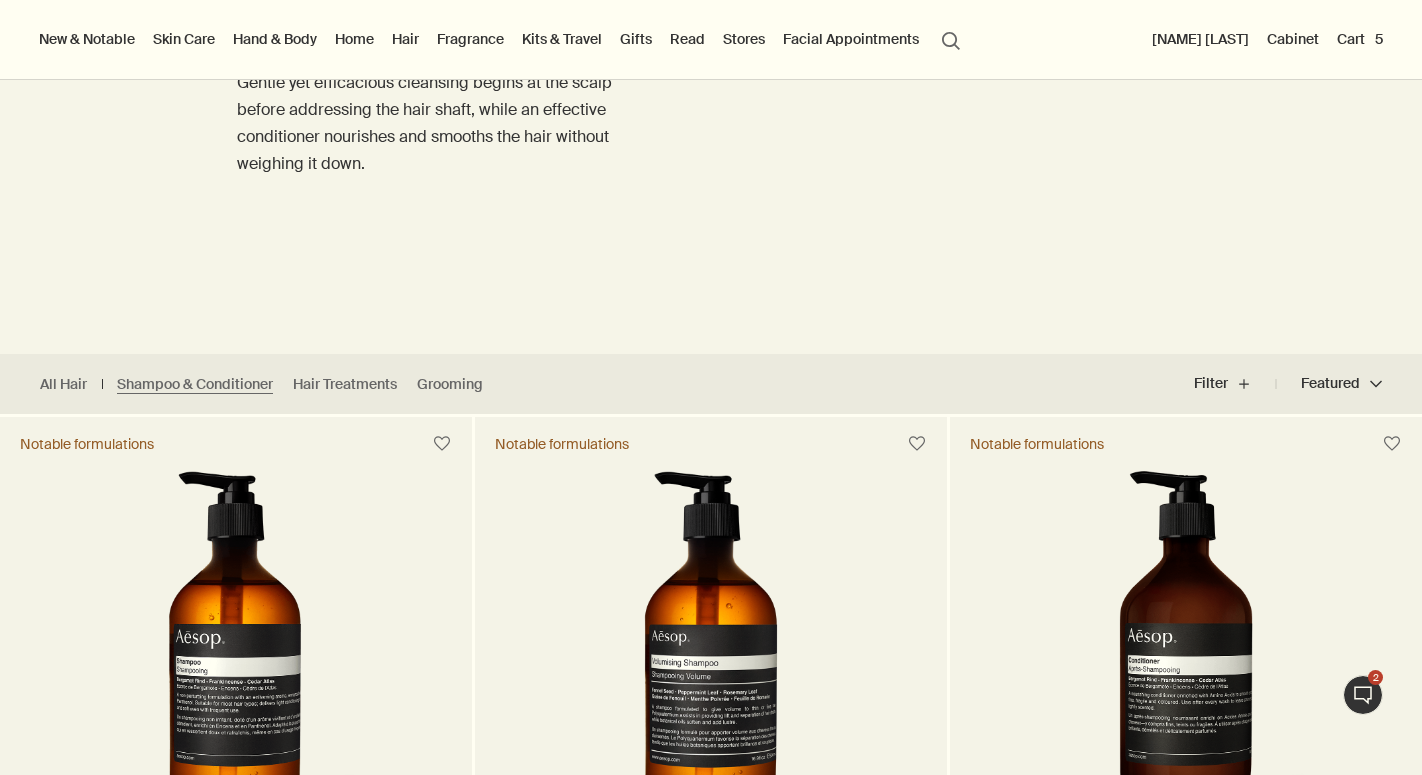 click on "Cart 5" at bounding box center (1360, 39) 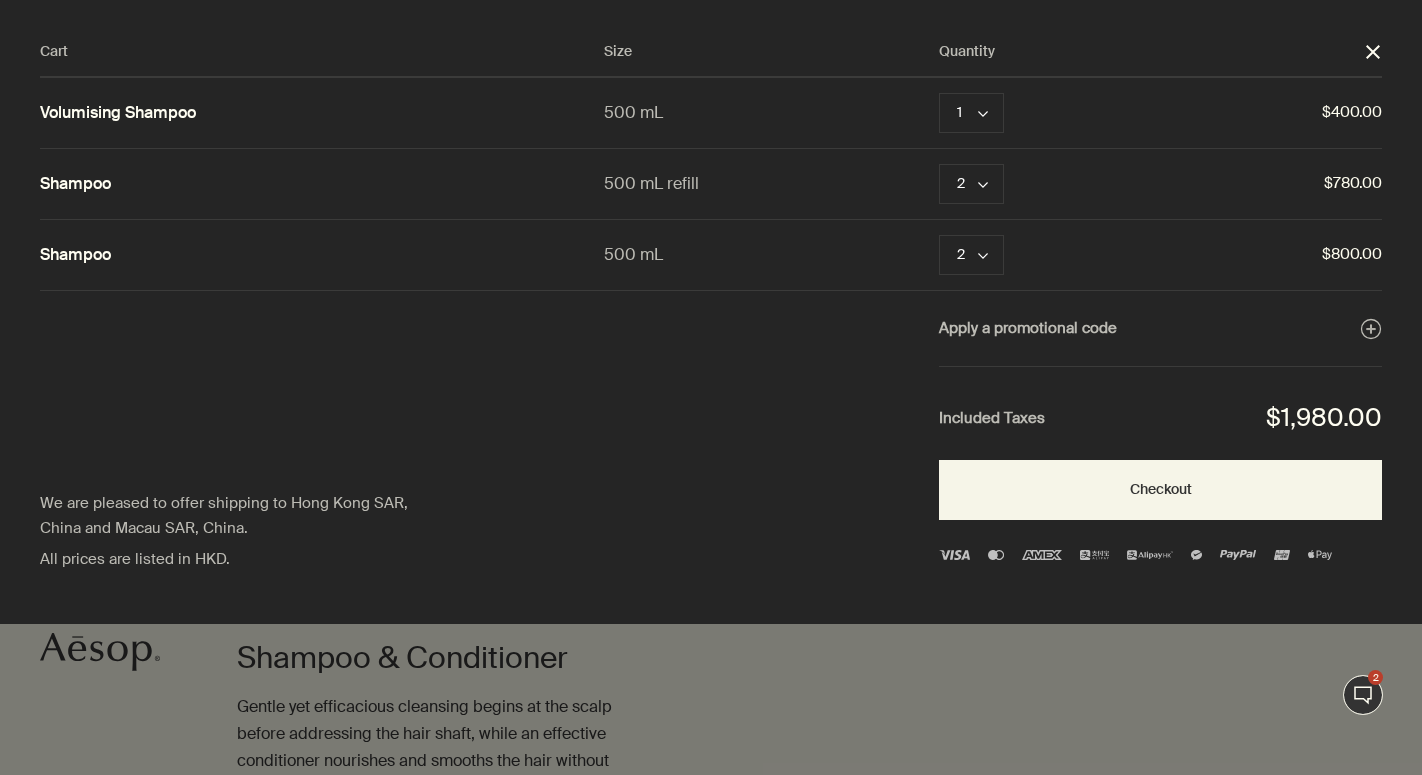 scroll, scrollTop: 0, scrollLeft: 0, axis: both 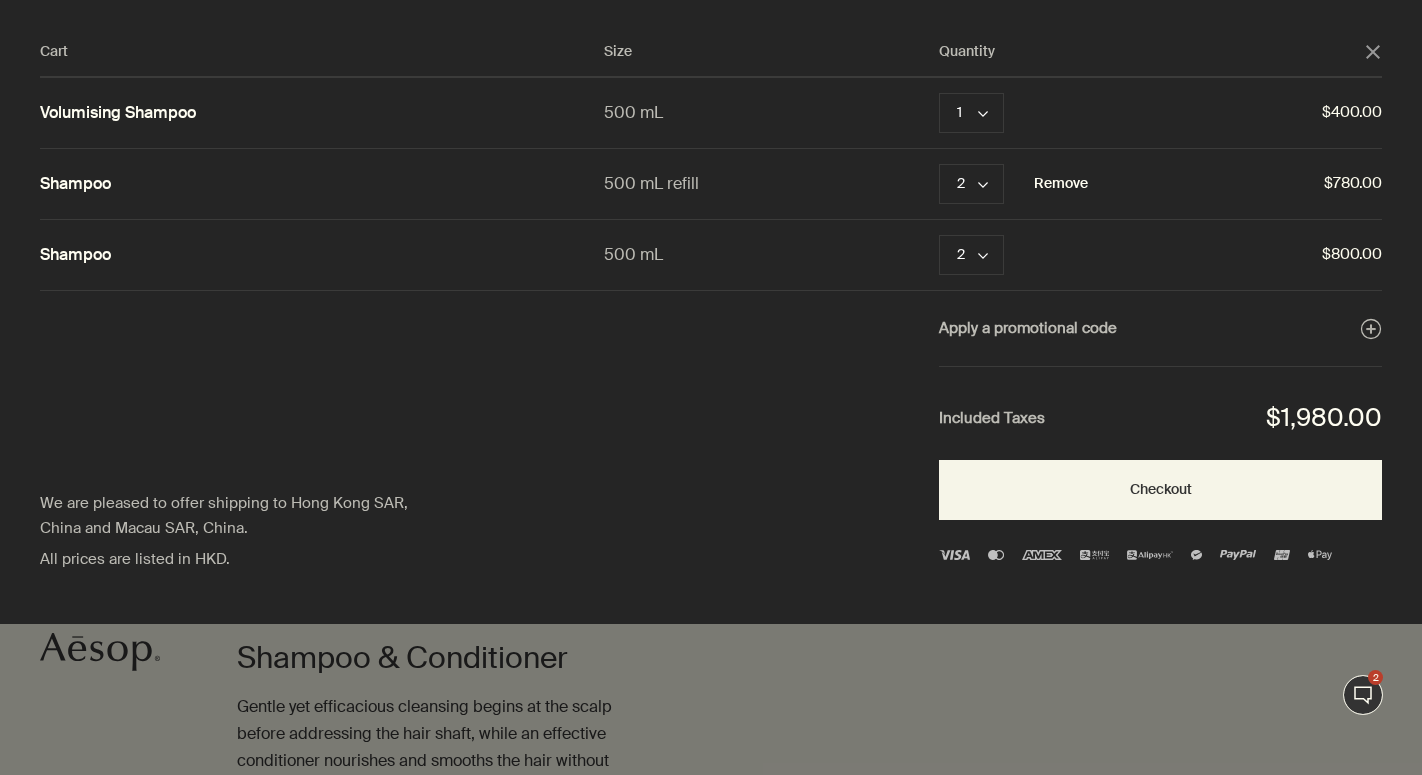 click on "Remove" at bounding box center (1061, 113) 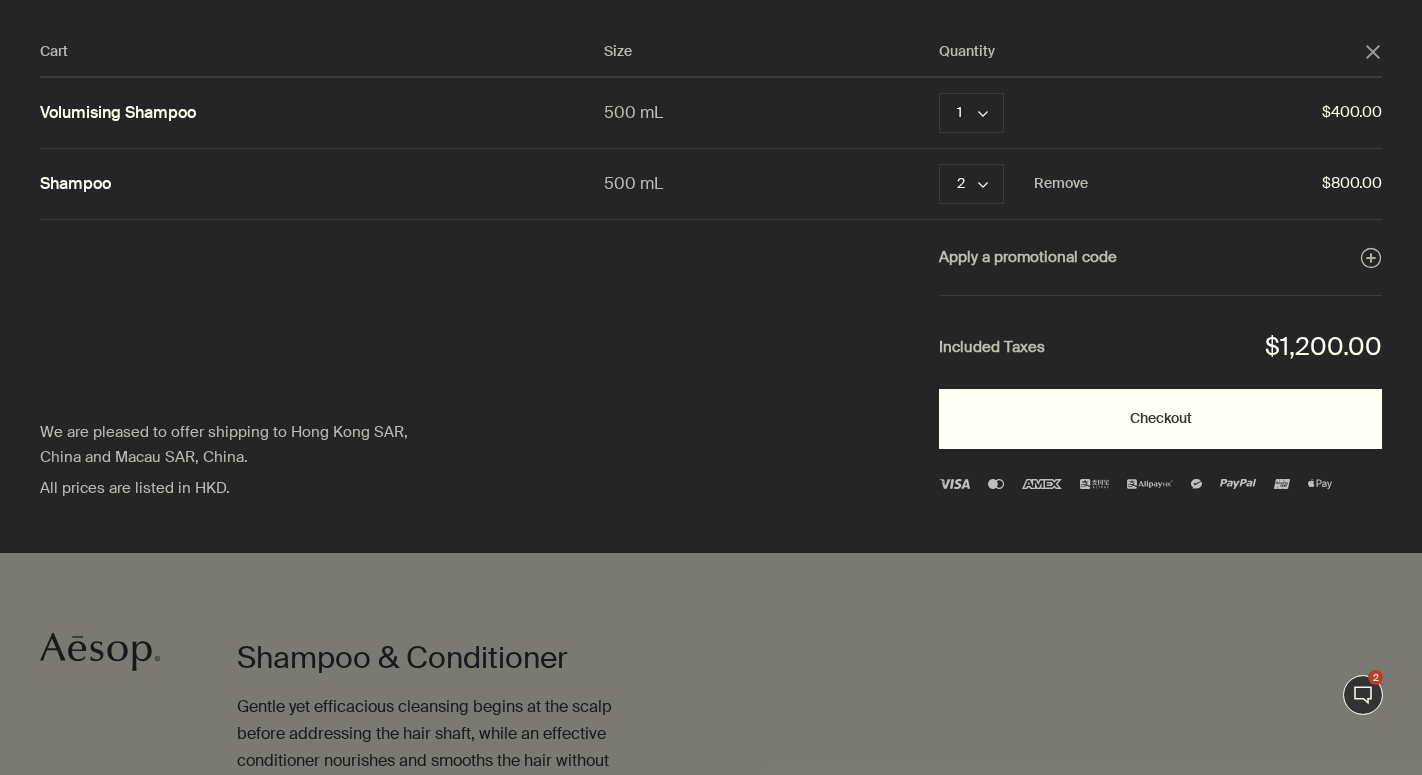 click on "Checkout" at bounding box center (1160, 419) 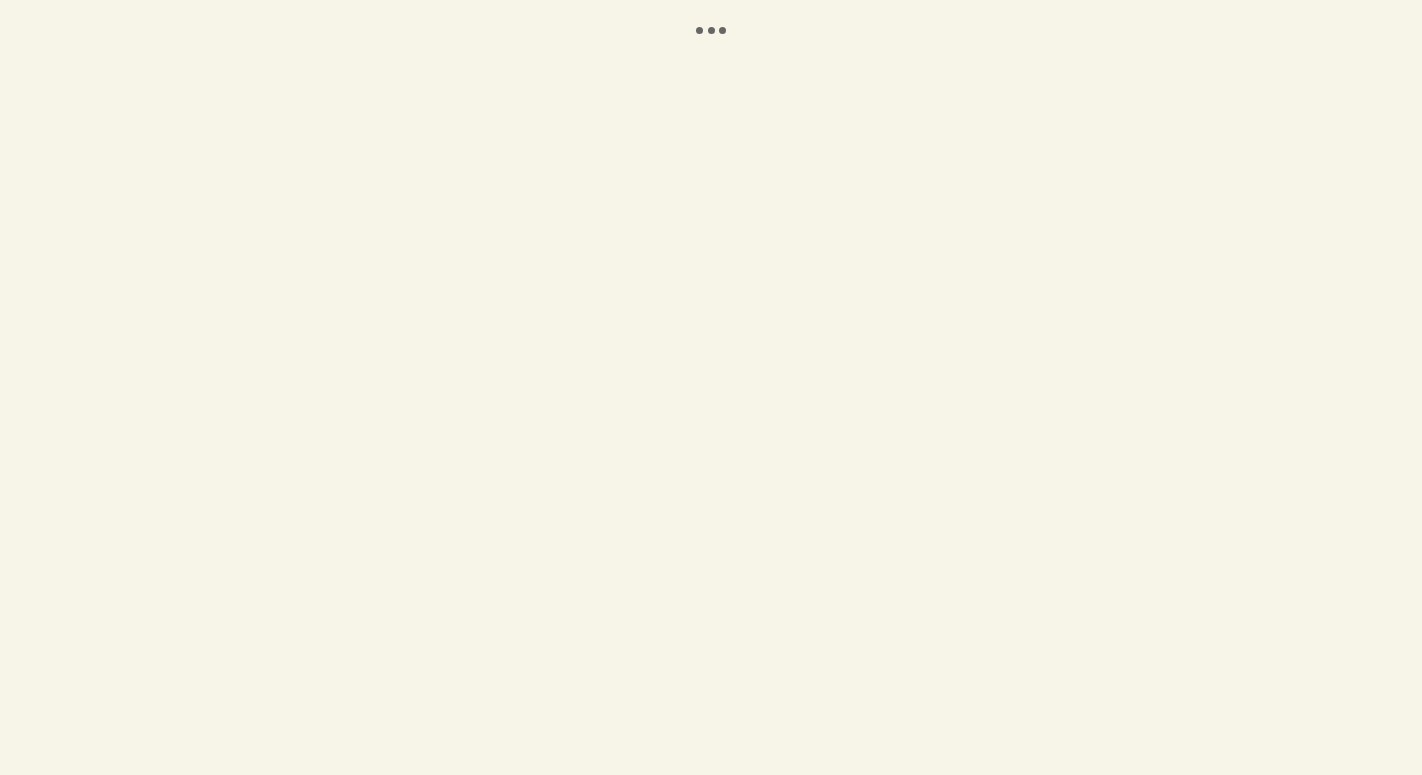 scroll, scrollTop: 0, scrollLeft: 0, axis: both 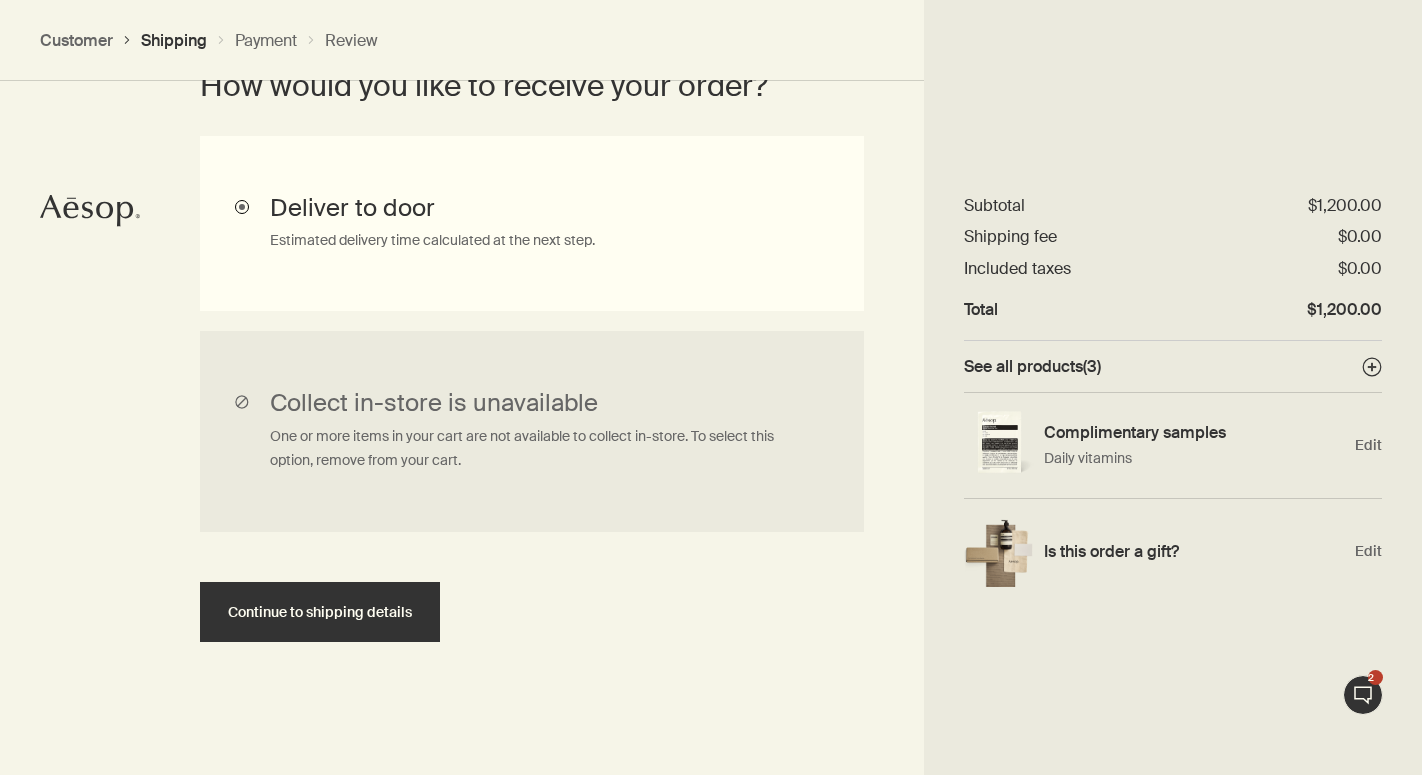 click on "Deliver to door Estimated delivery time calculated at the next step." at bounding box center (532, 432) 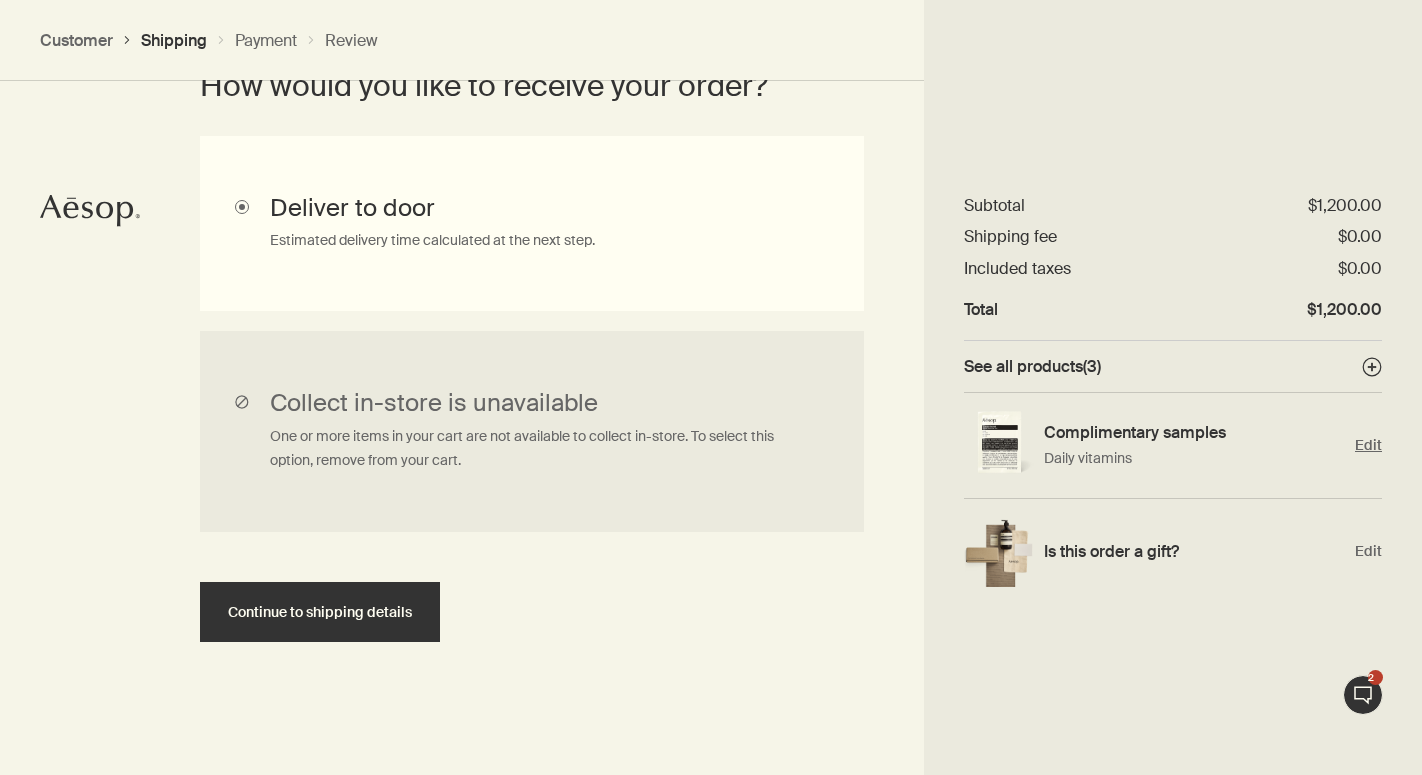 click on "Complimentary samples" at bounding box center [1194, 432] 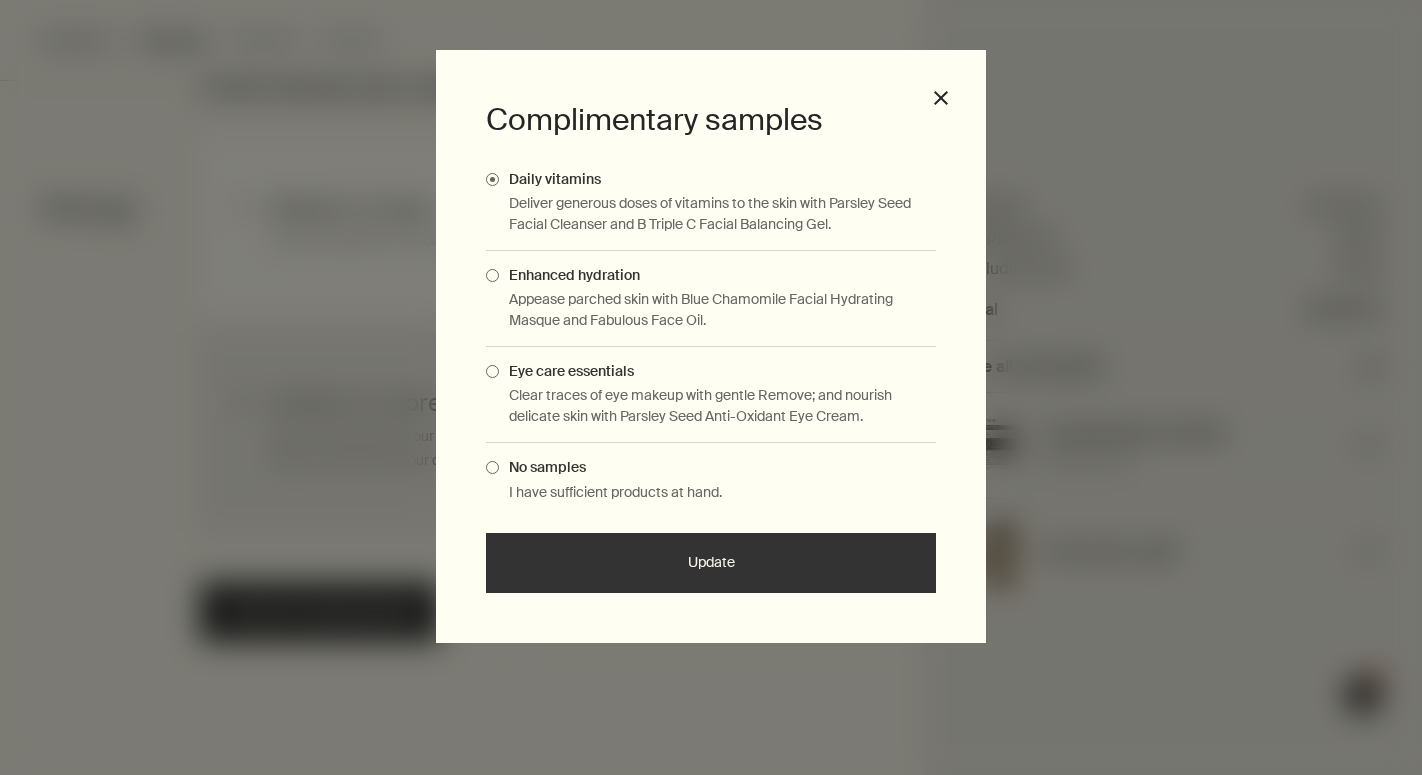 click at bounding box center (492, 275) 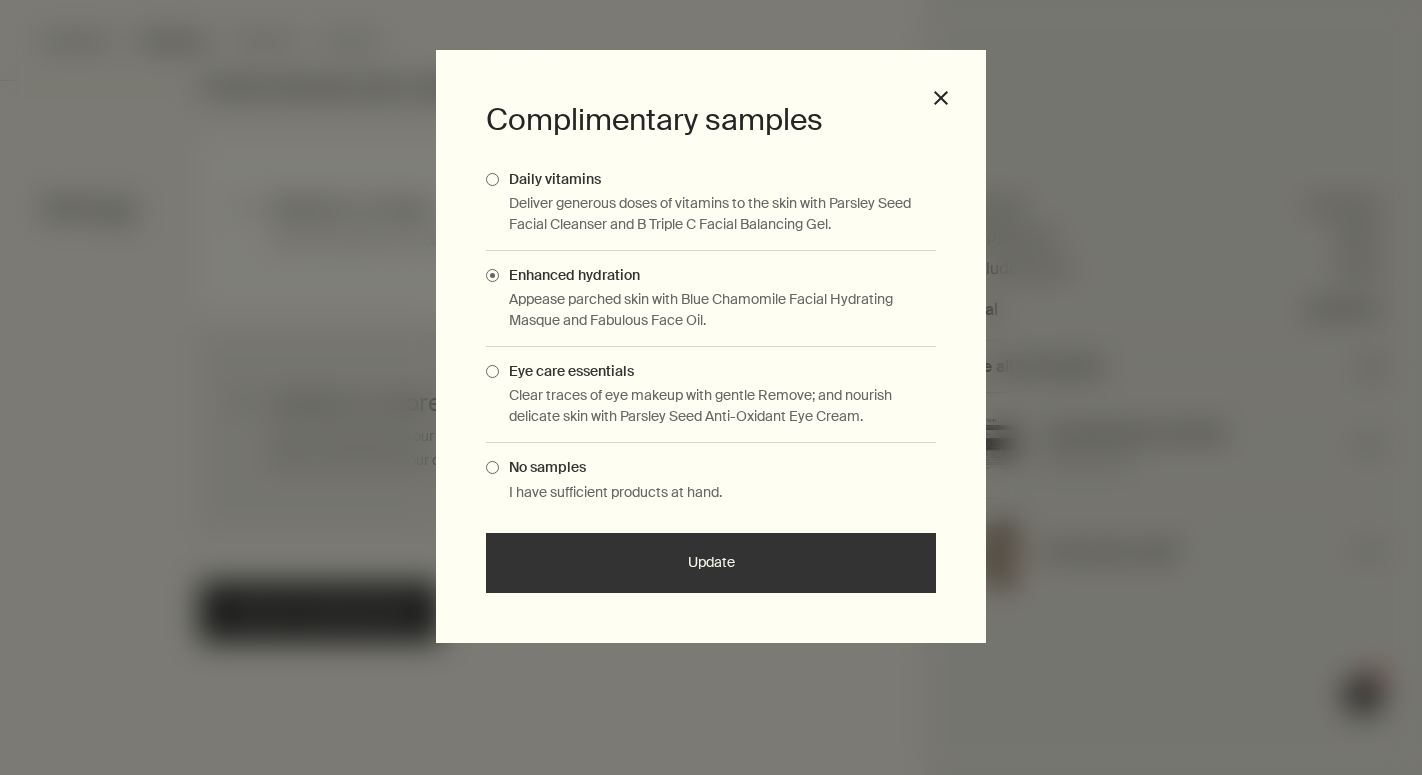 click at bounding box center [492, 371] 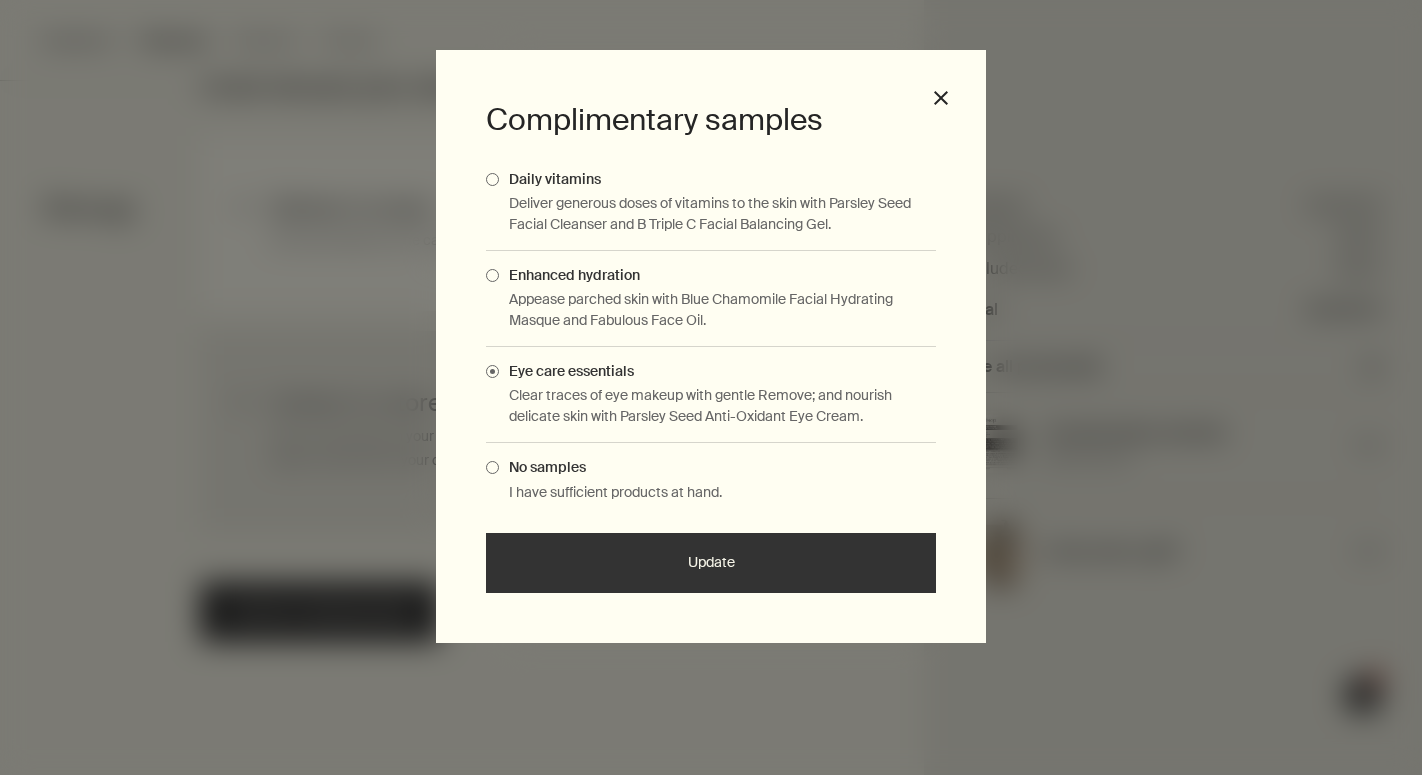 click on "Update" at bounding box center [711, 563] 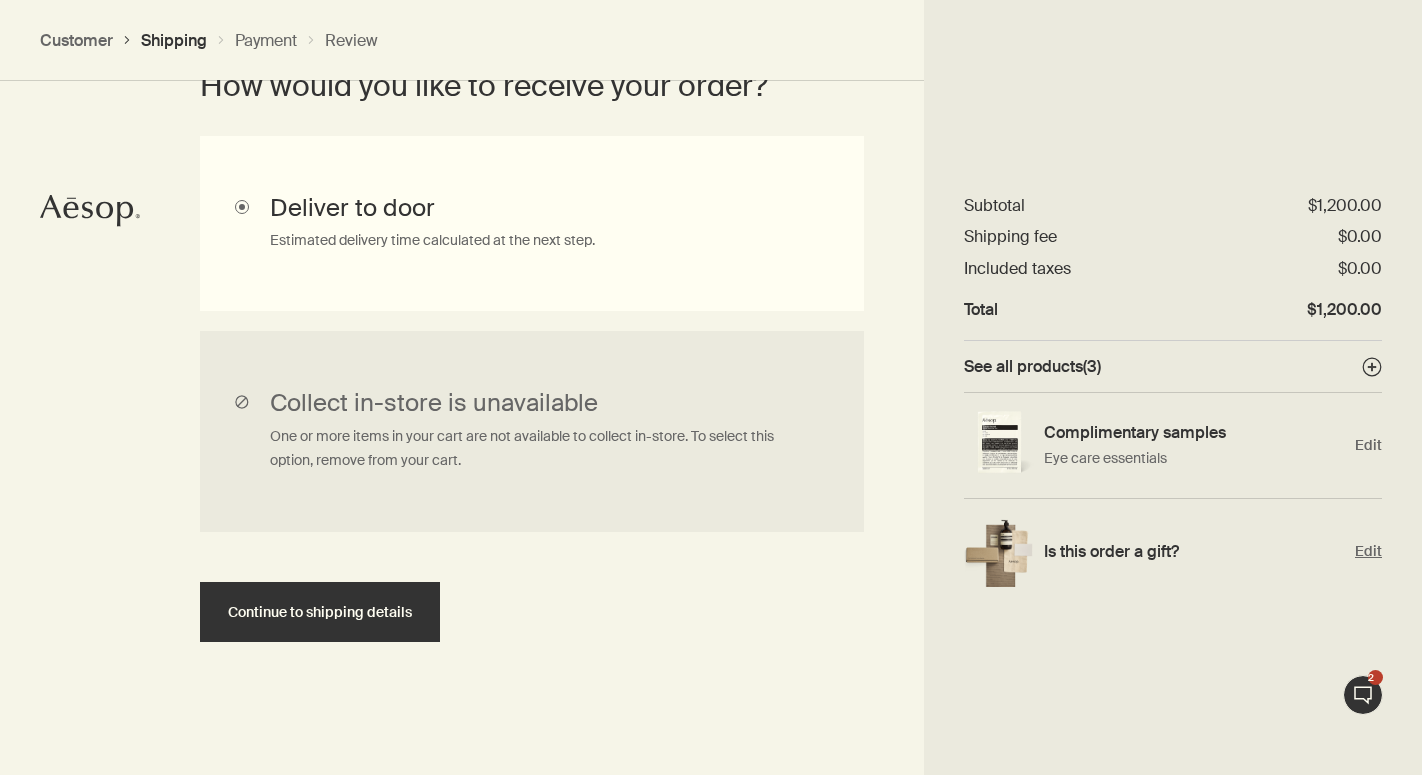 click on "Is this order a gift?" at bounding box center [1194, 551] 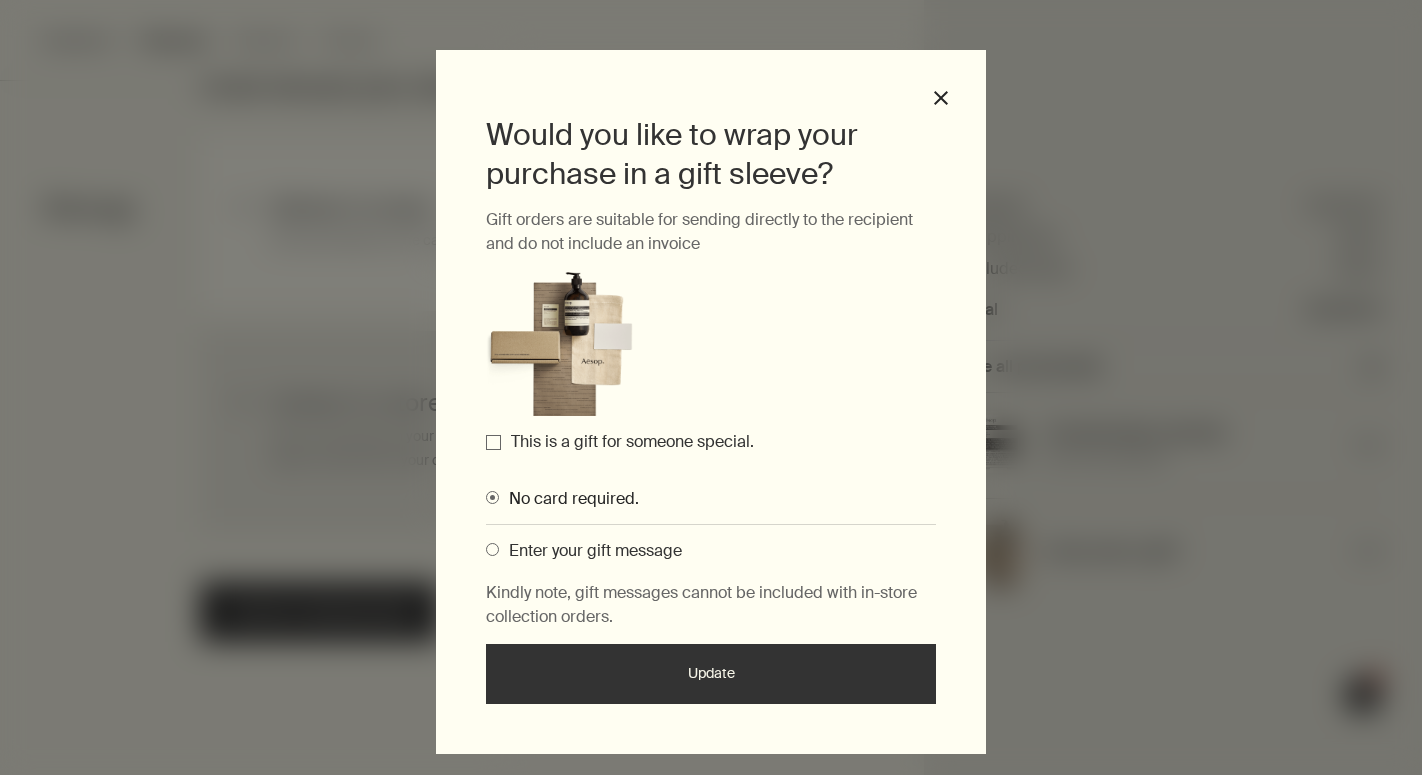 click on "Update" at bounding box center [711, 674] 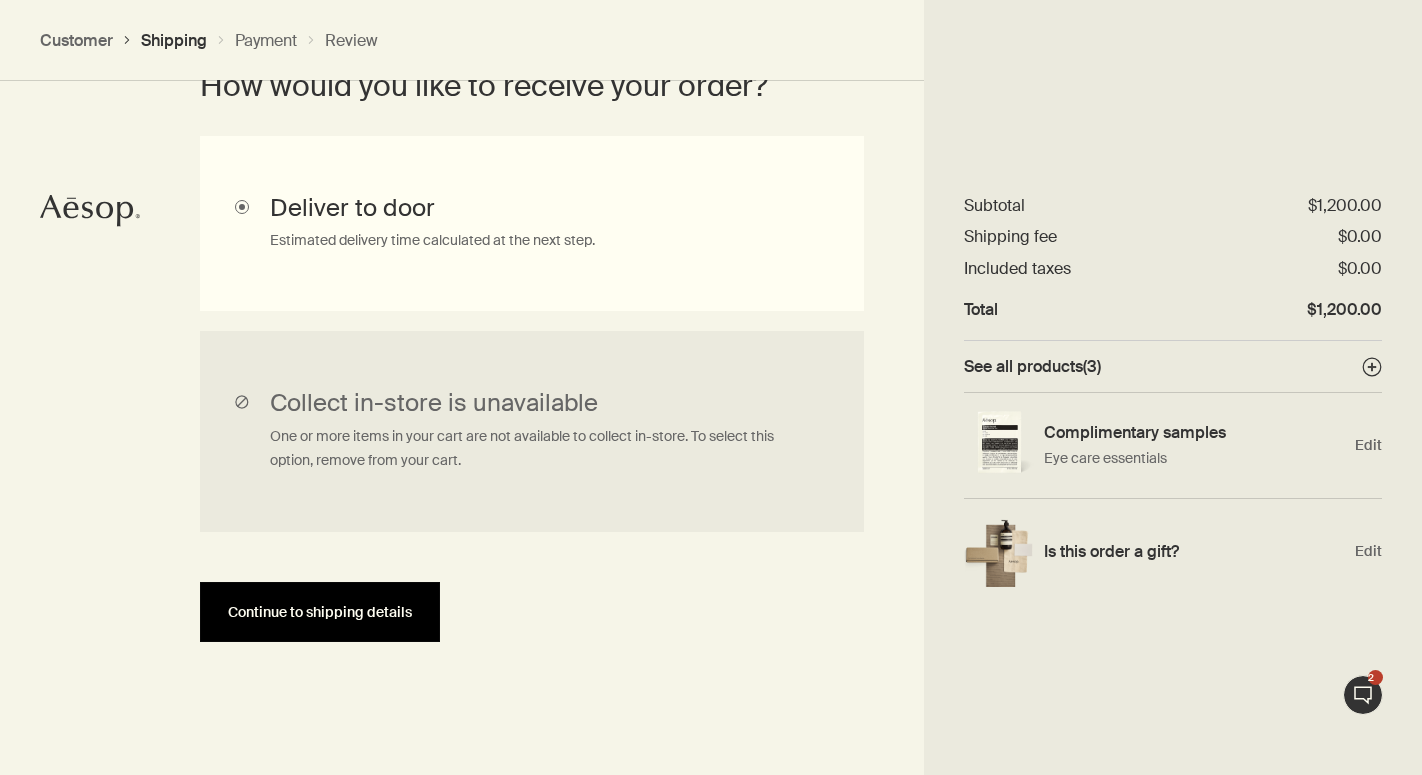 click on "Continue to shipping details" at bounding box center [320, 612] 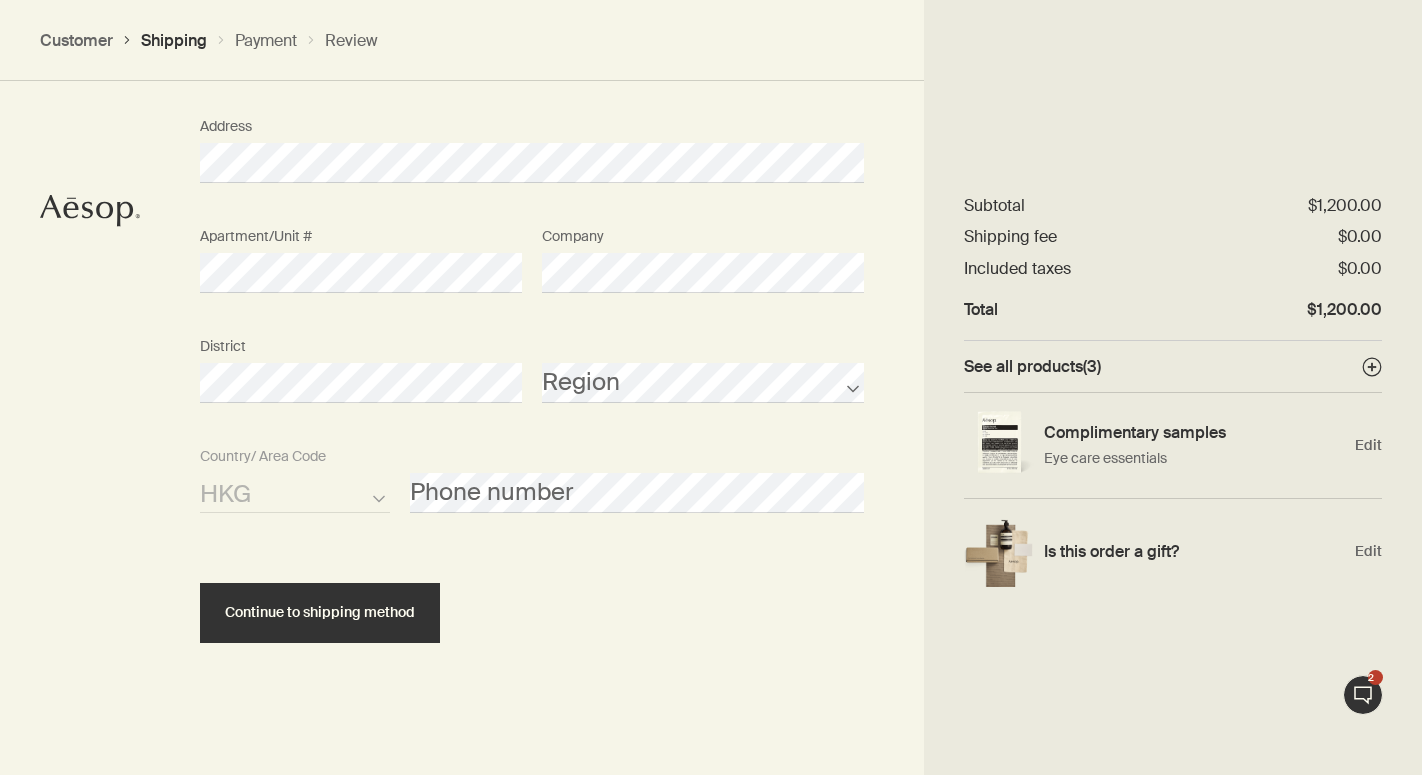 scroll, scrollTop: 1217, scrollLeft: 0, axis: vertical 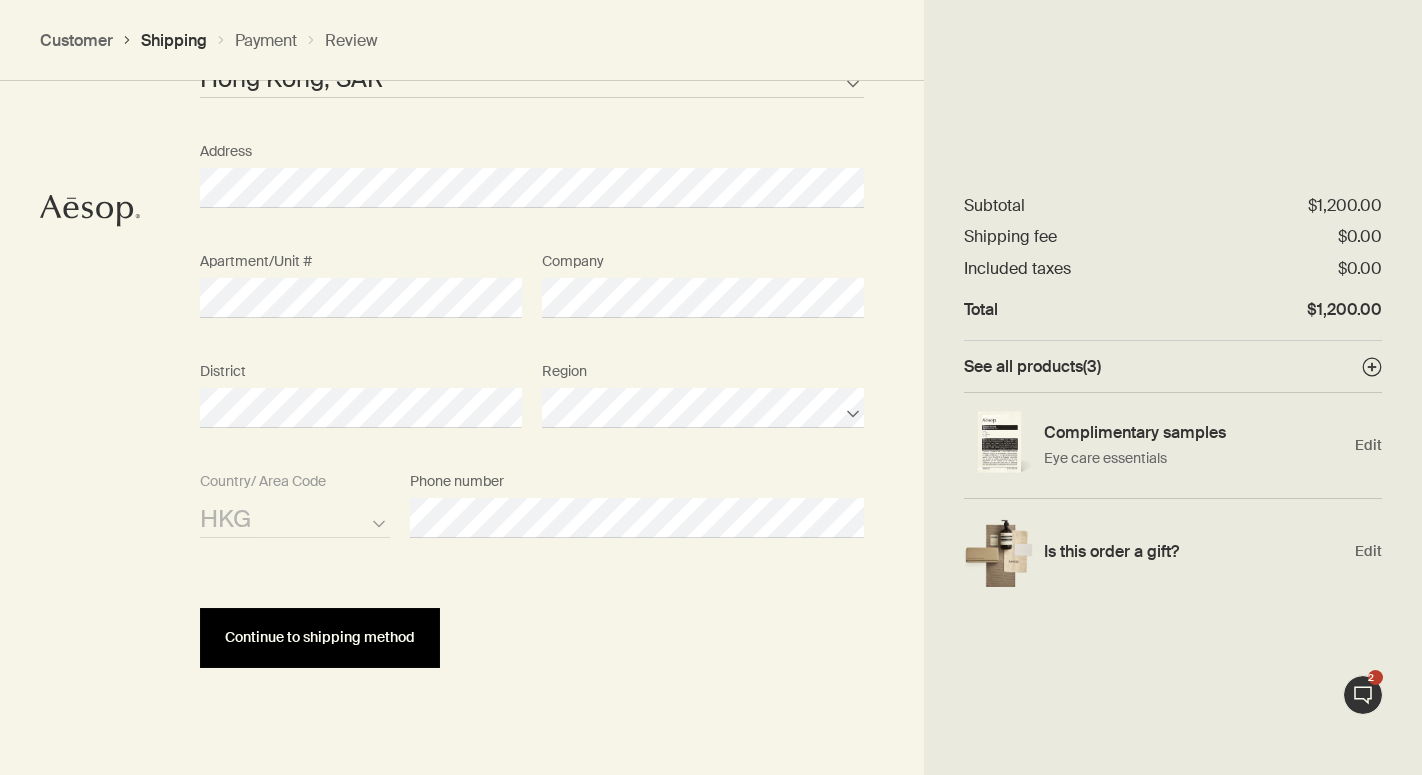 click on "Continue to shipping method" at bounding box center [320, 637] 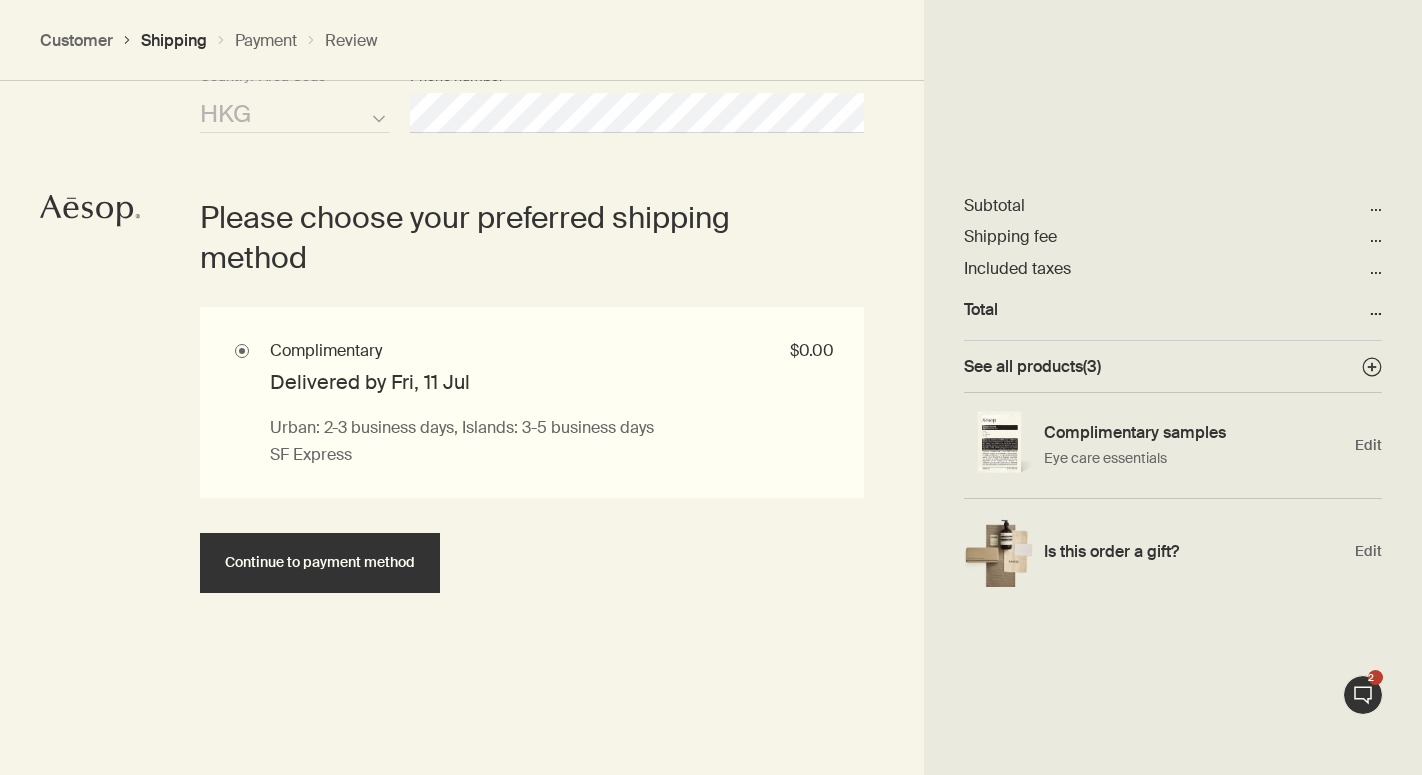 scroll, scrollTop: 1632, scrollLeft: 0, axis: vertical 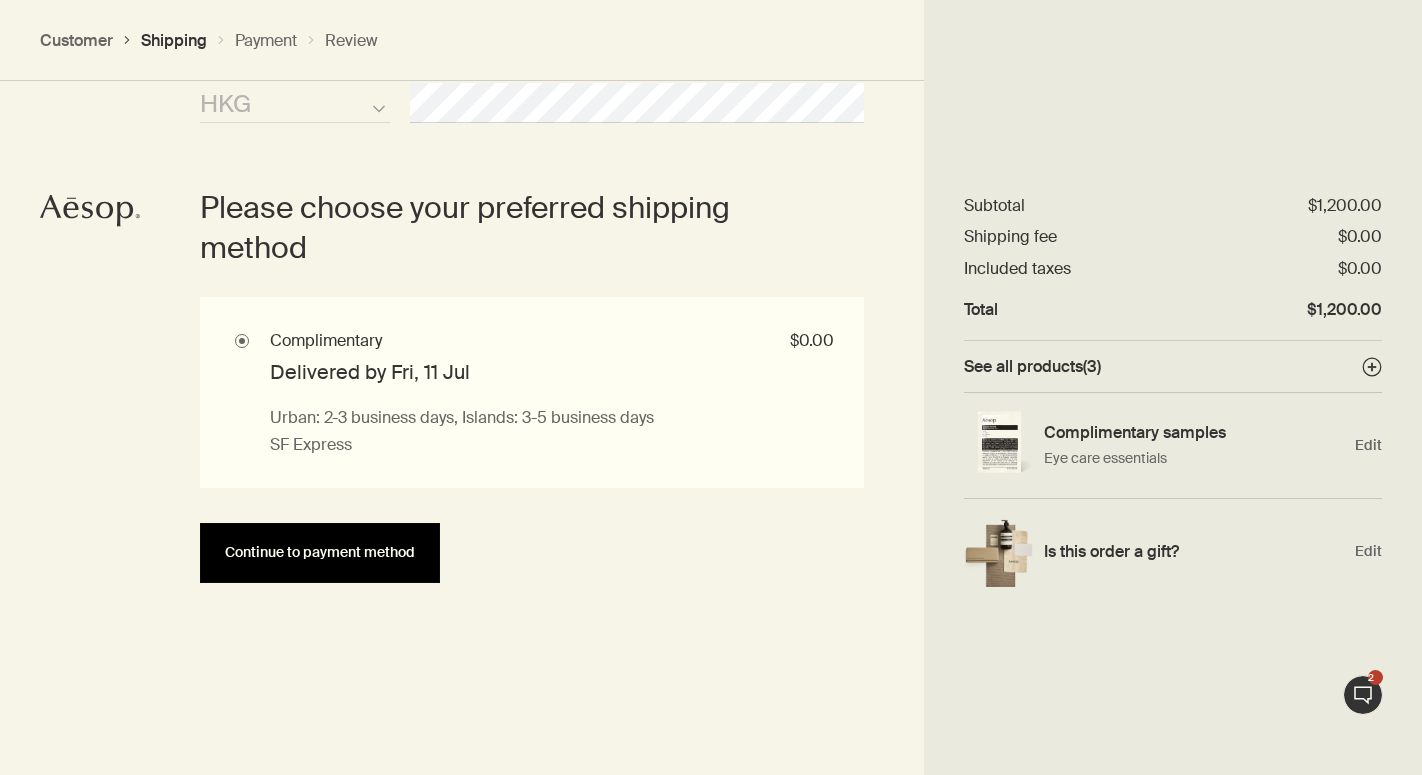 click on "Continue to payment method" at bounding box center (320, 552) 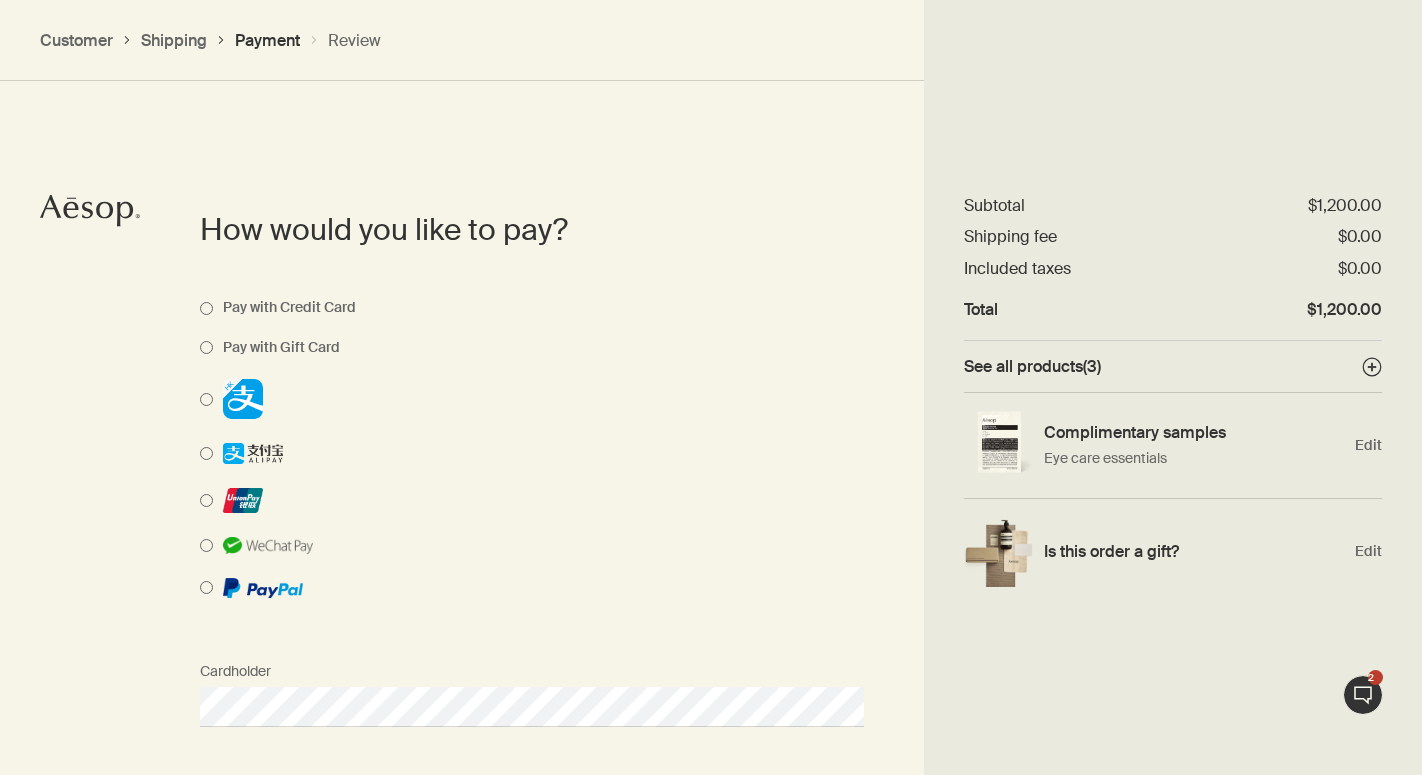scroll, scrollTop: 1449, scrollLeft: 0, axis: vertical 